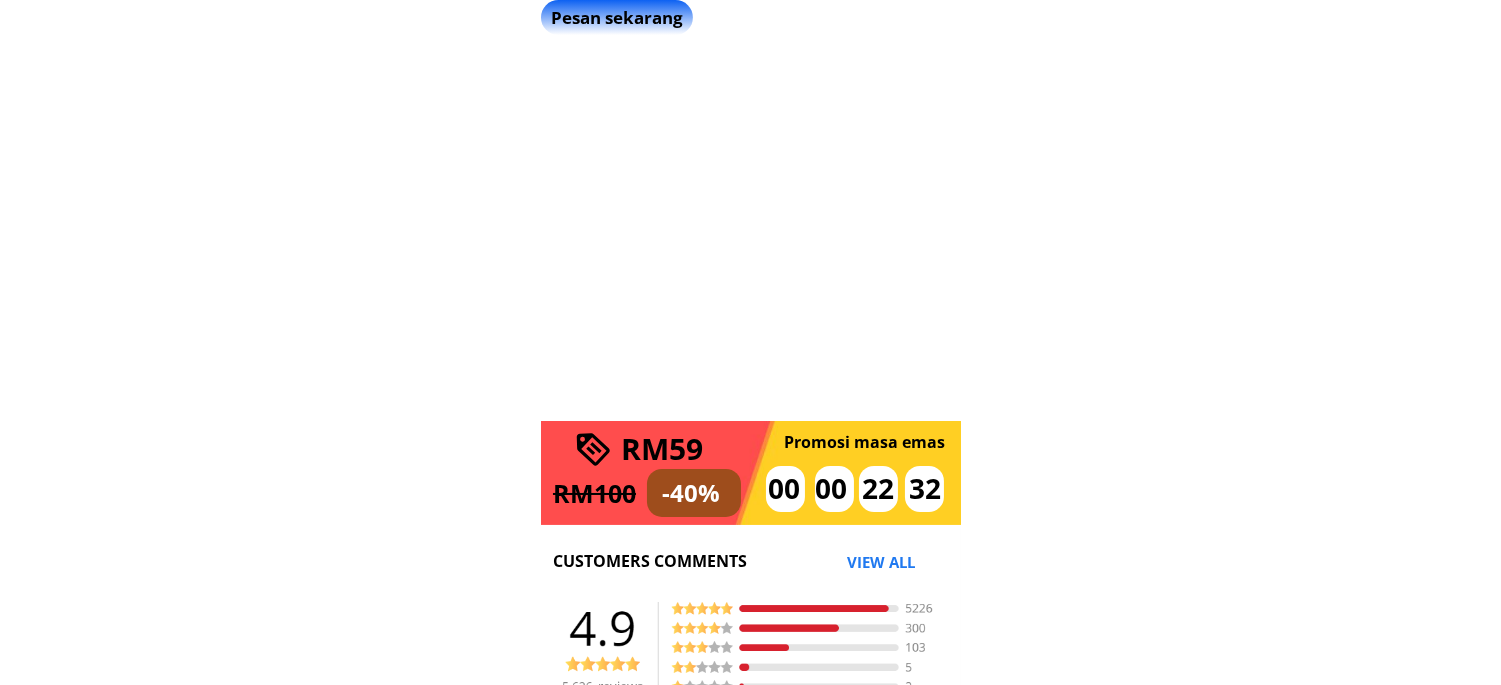 scroll, scrollTop: 444, scrollLeft: 0, axis: vertical 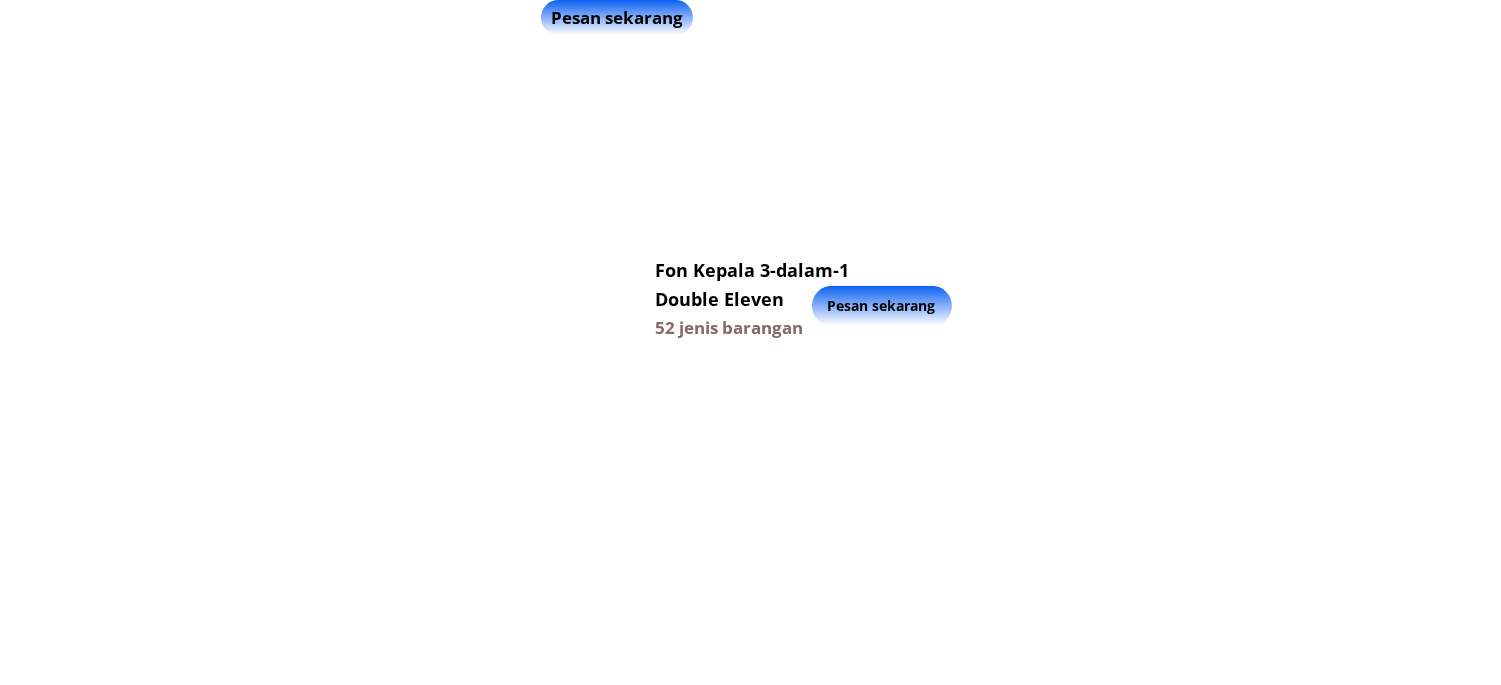 click on "Pesan sekarang" at bounding box center (882, 306) 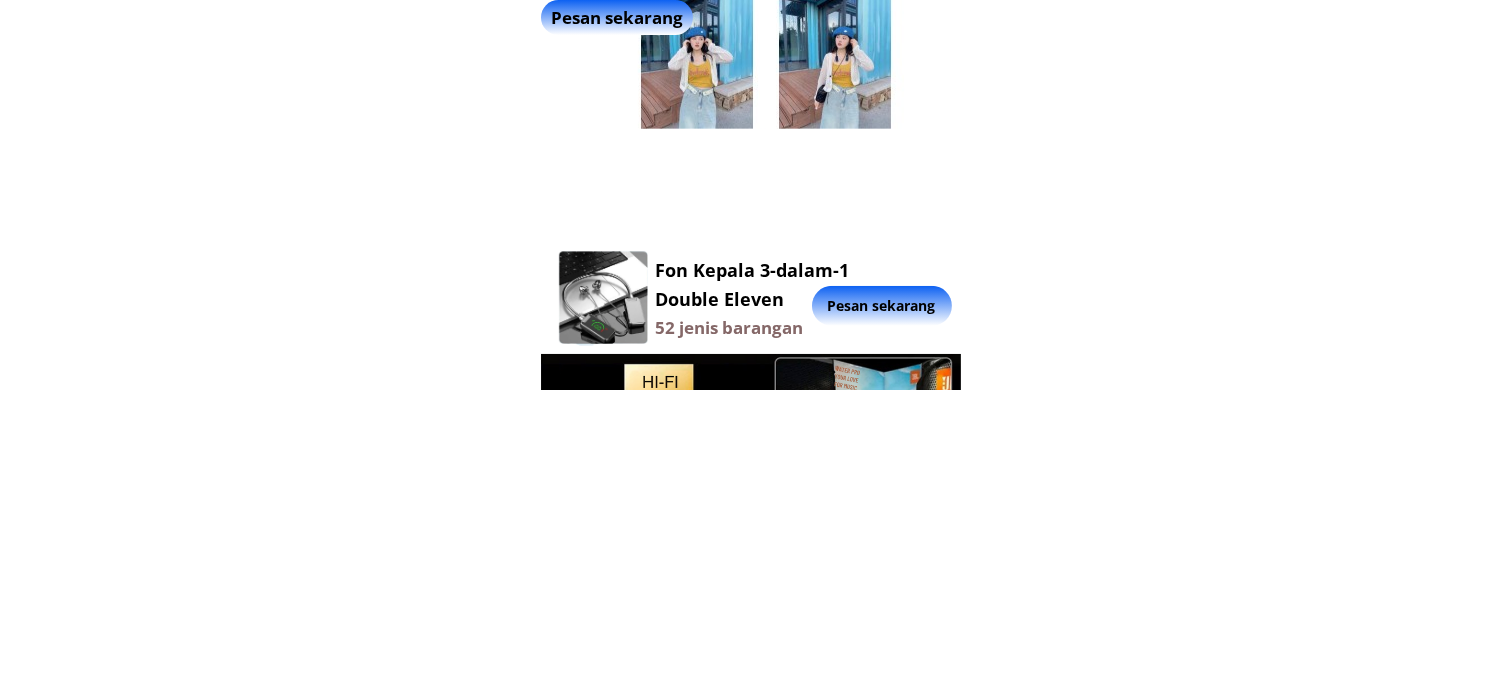 scroll, scrollTop: 12557, scrollLeft: 0, axis: vertical 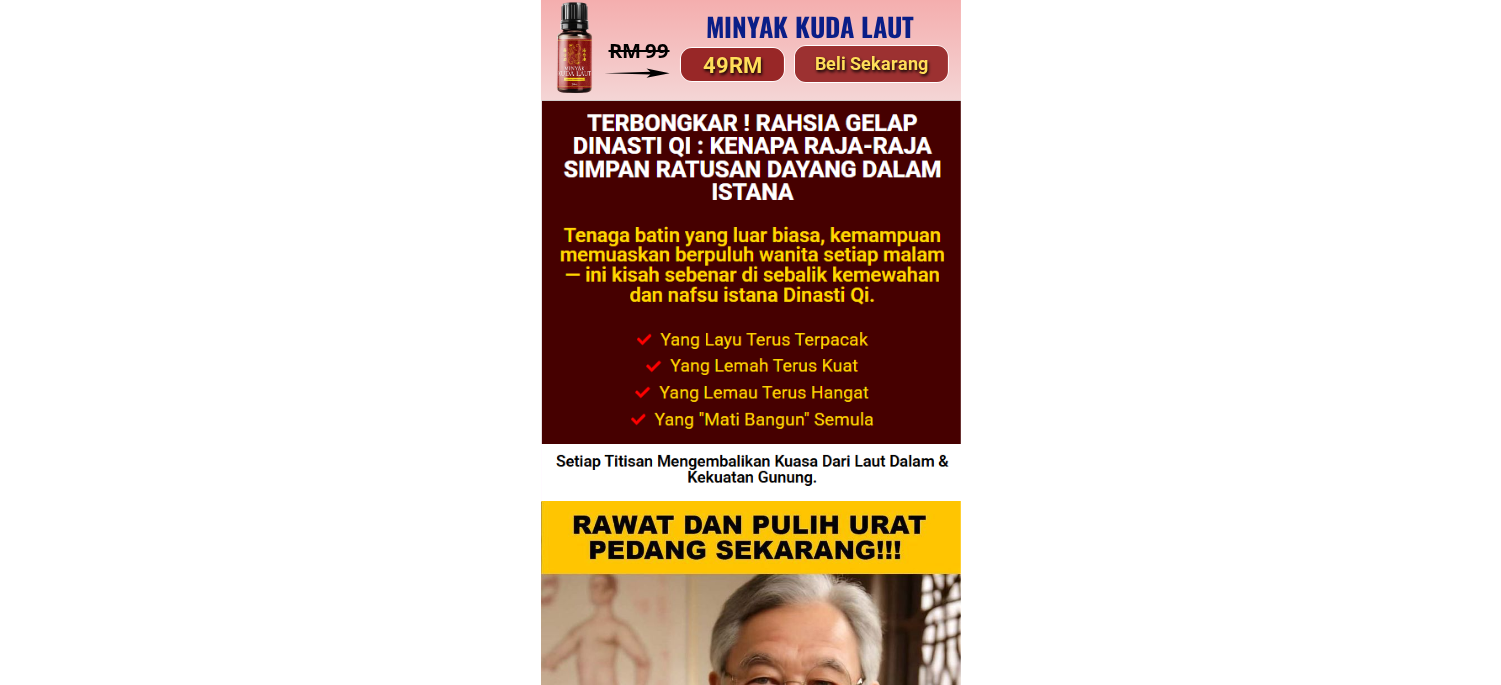 click on "Beli Sekarang" at bounding box center [871, 64] 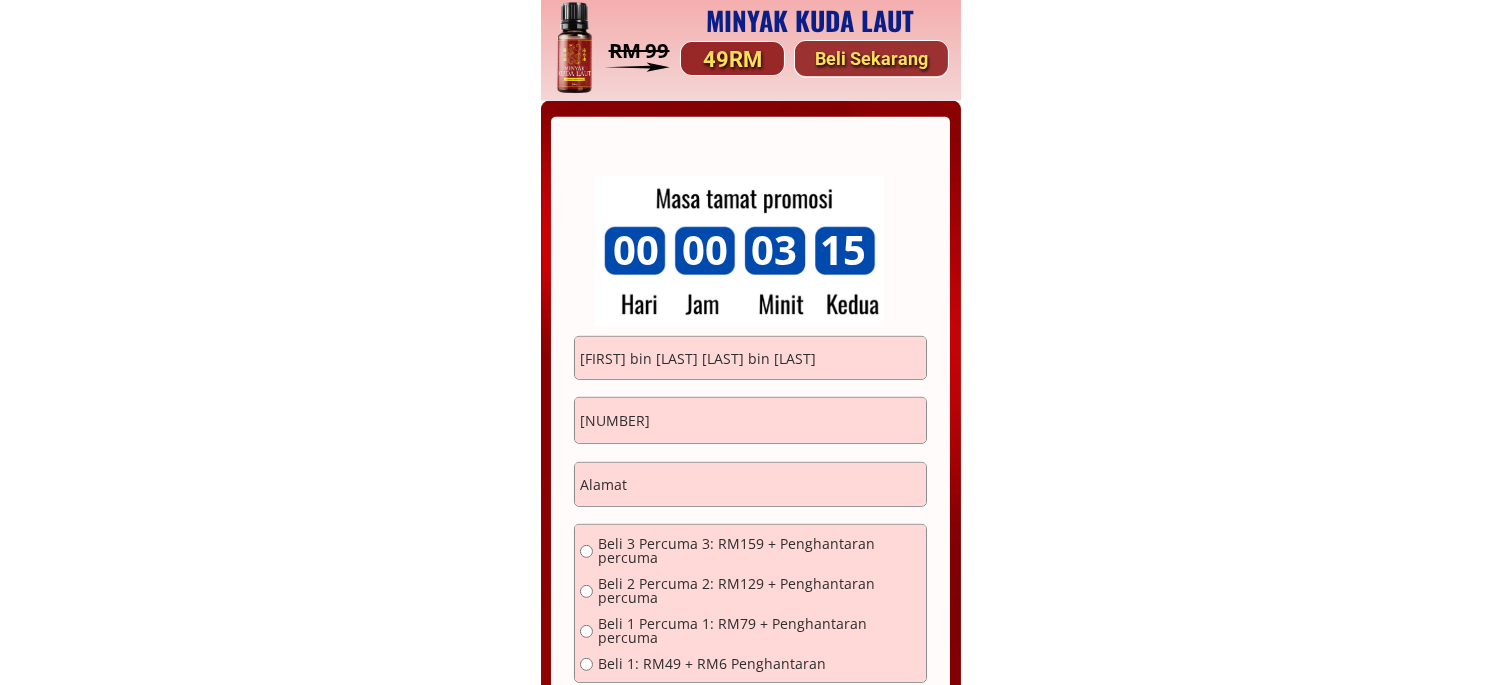 click on "[NUMBER]" at bounding box center (750, 421) 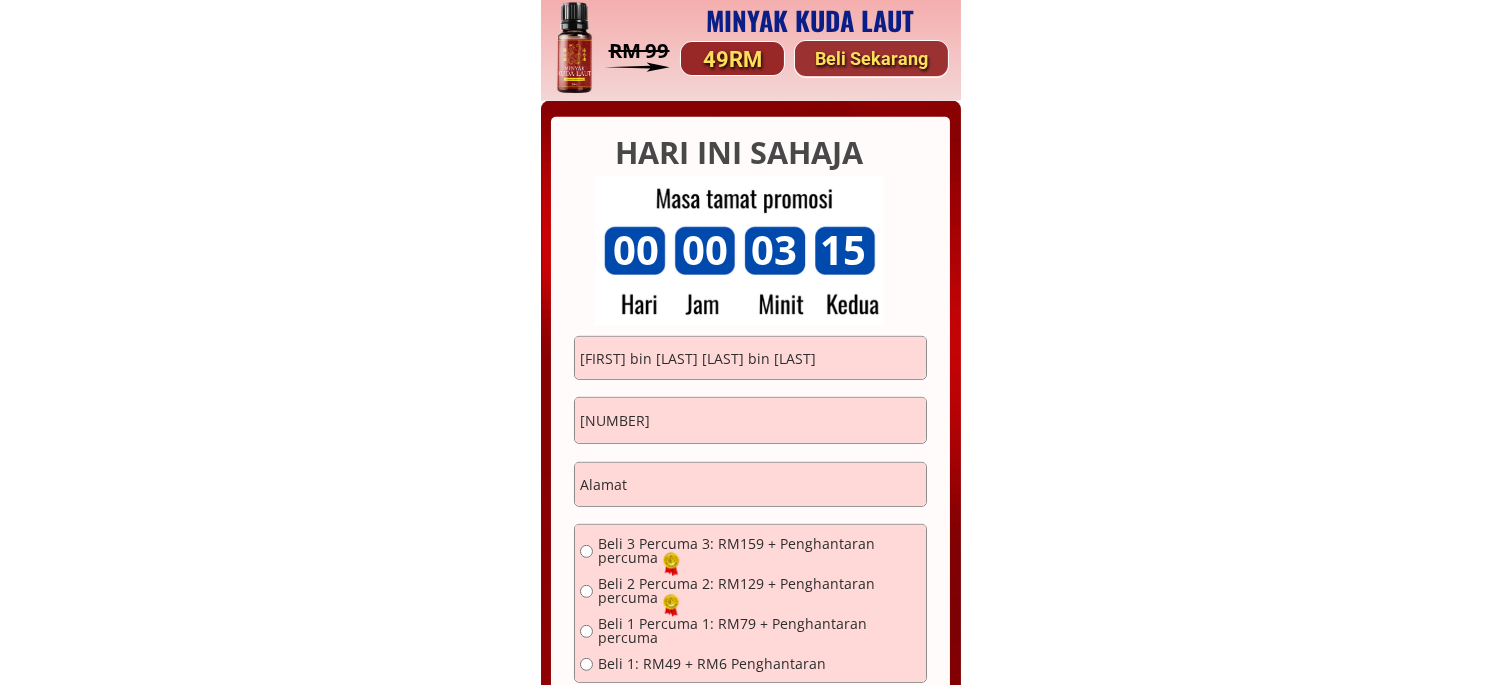 click on "189087120" at bounding box center (750, 421) 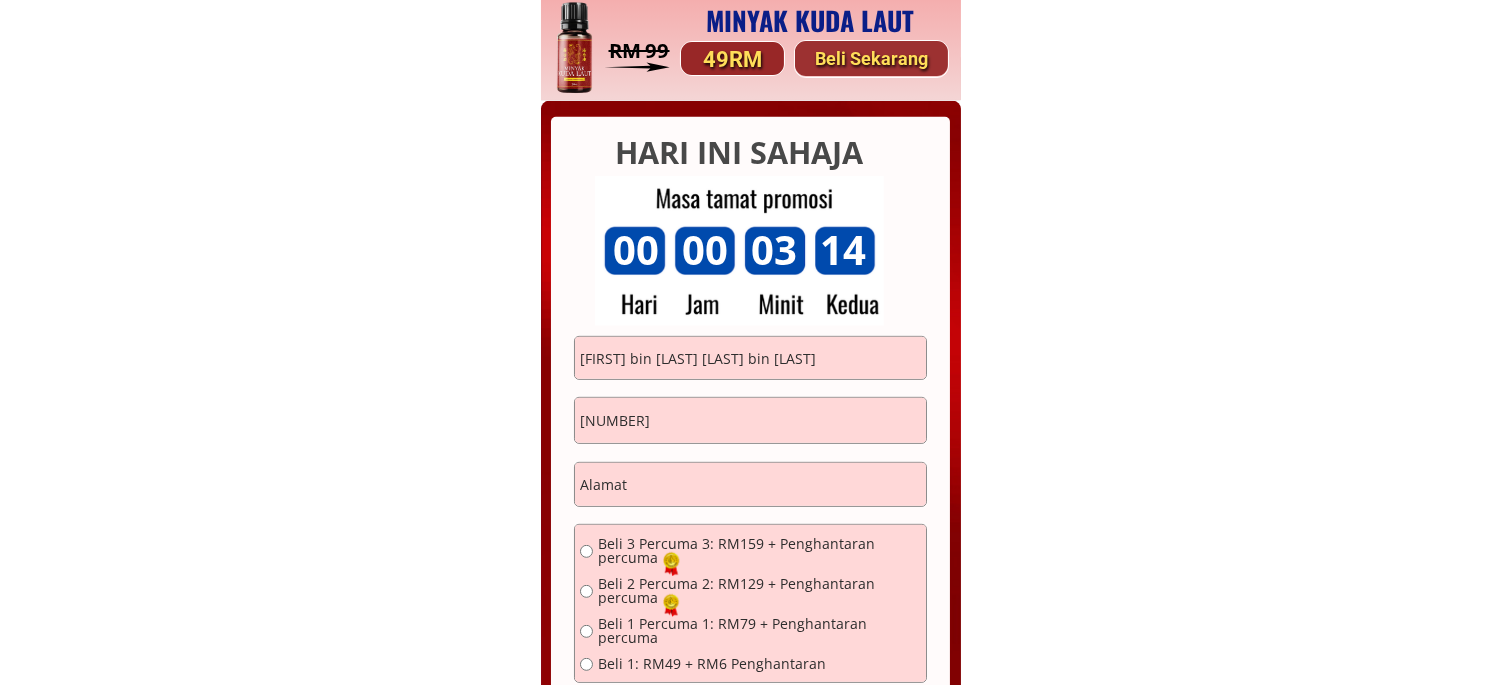 type on "1162114604" 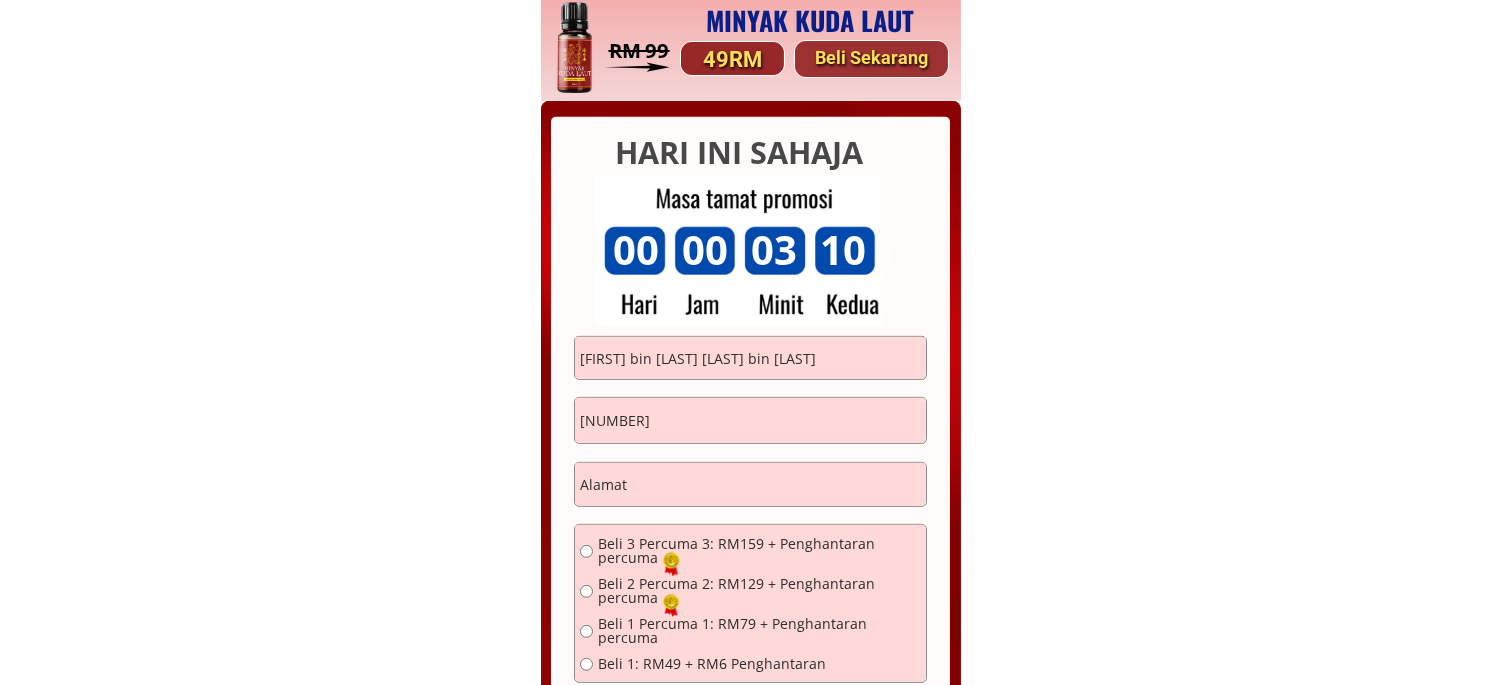 click on "Ayub bin Hamid Hamid bin Latif 1162114604 TEMPAH SEKARANG Beli 3 Percuma 3: RM159 + Penghantaran percuma Beli 2 Percuma 2: RM129 + Penghantaran percuma Beli 1 Percuma 1: RM79 + Penghantaran percuma Beli 1: RM49 + RM6 Penghantaran" at bounding box center [750, 539] 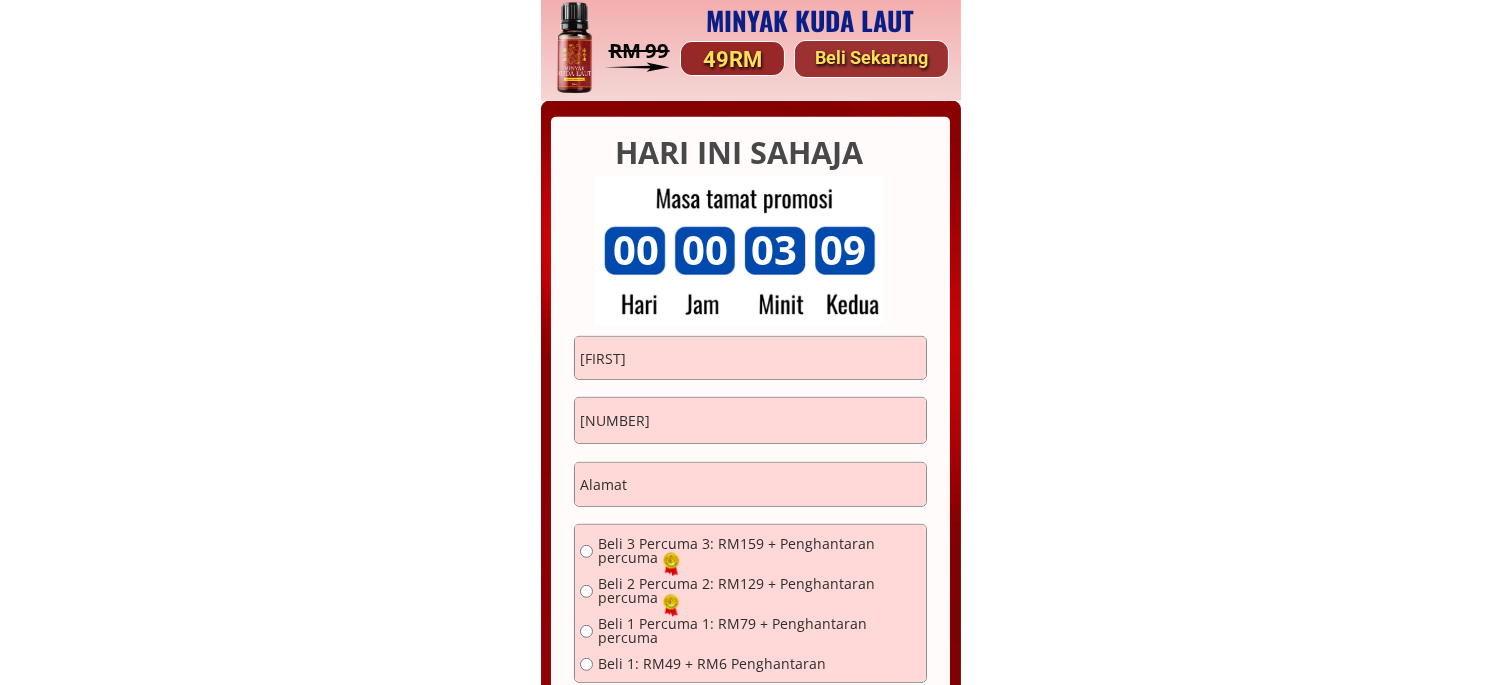 type on "Naing Lin" 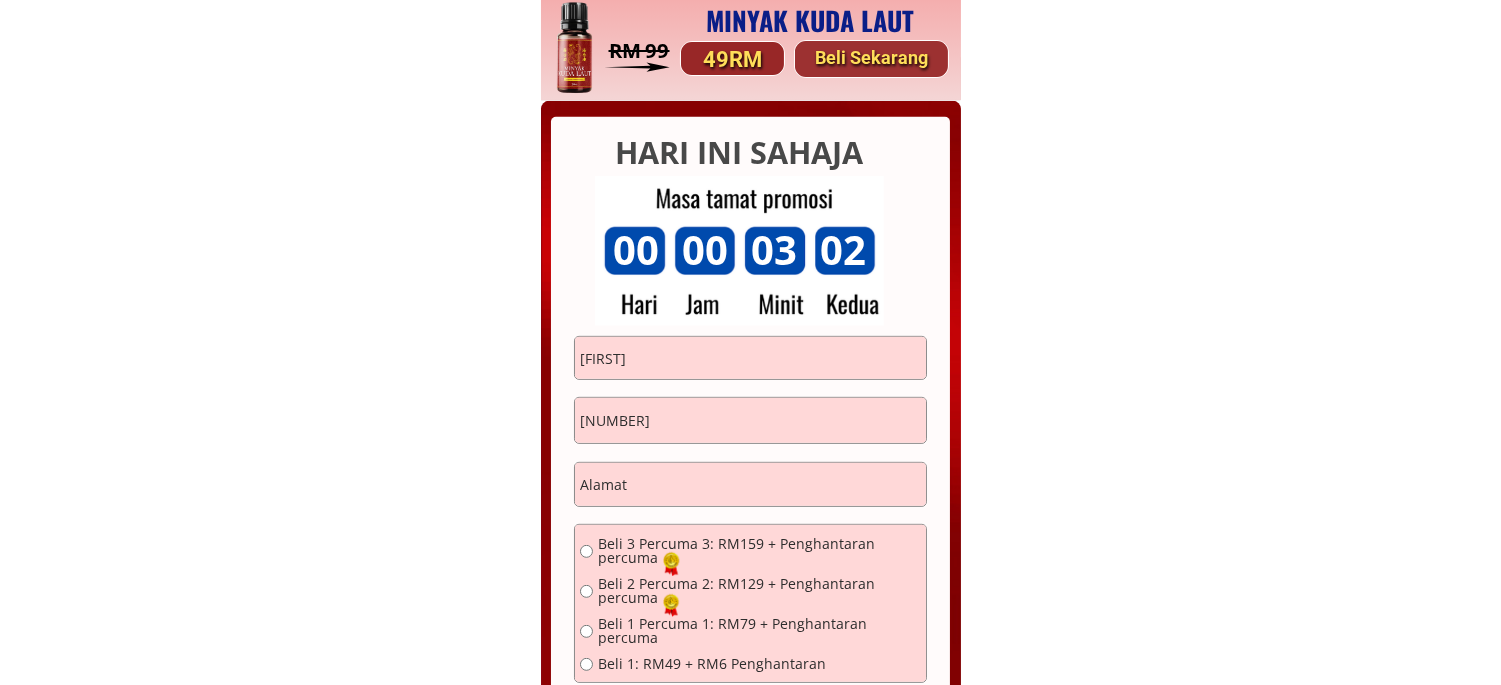 click at bounding box center (750, 485) 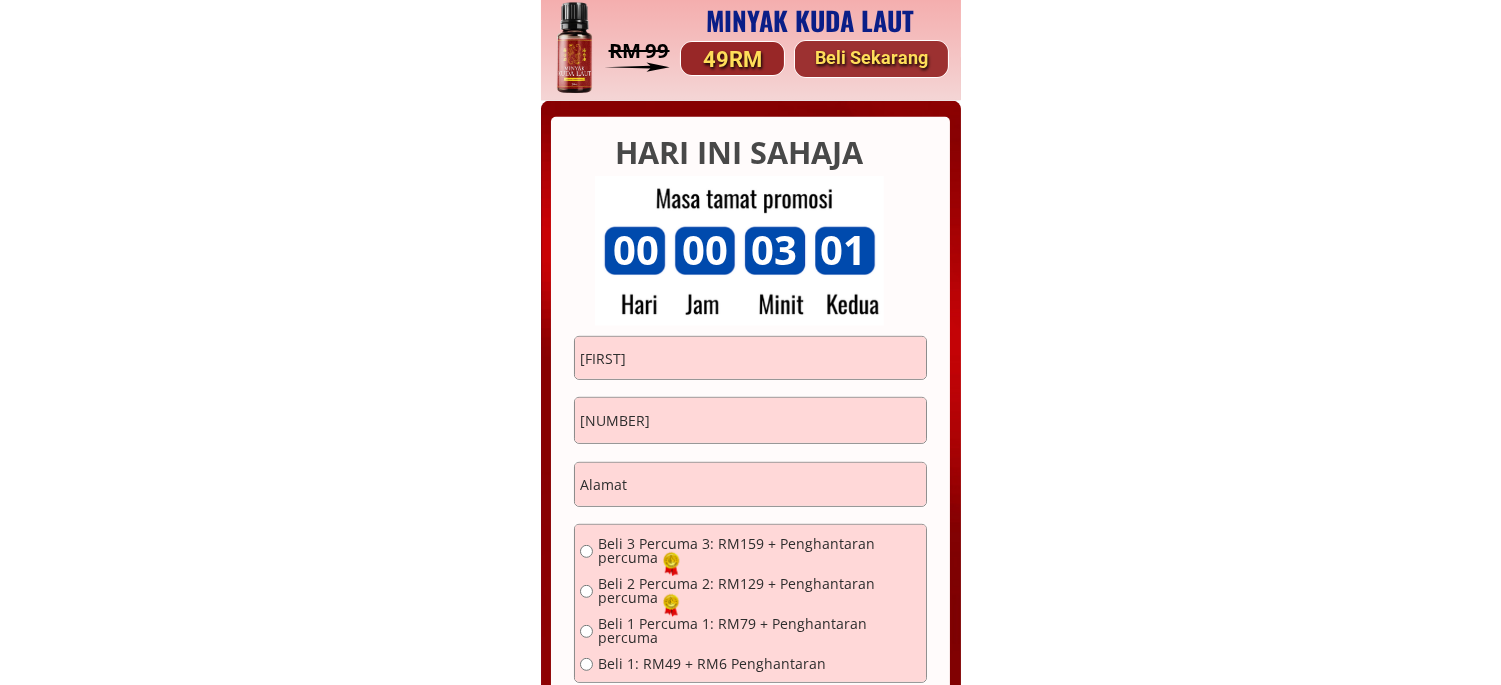 click at bounding box center (750, 485) 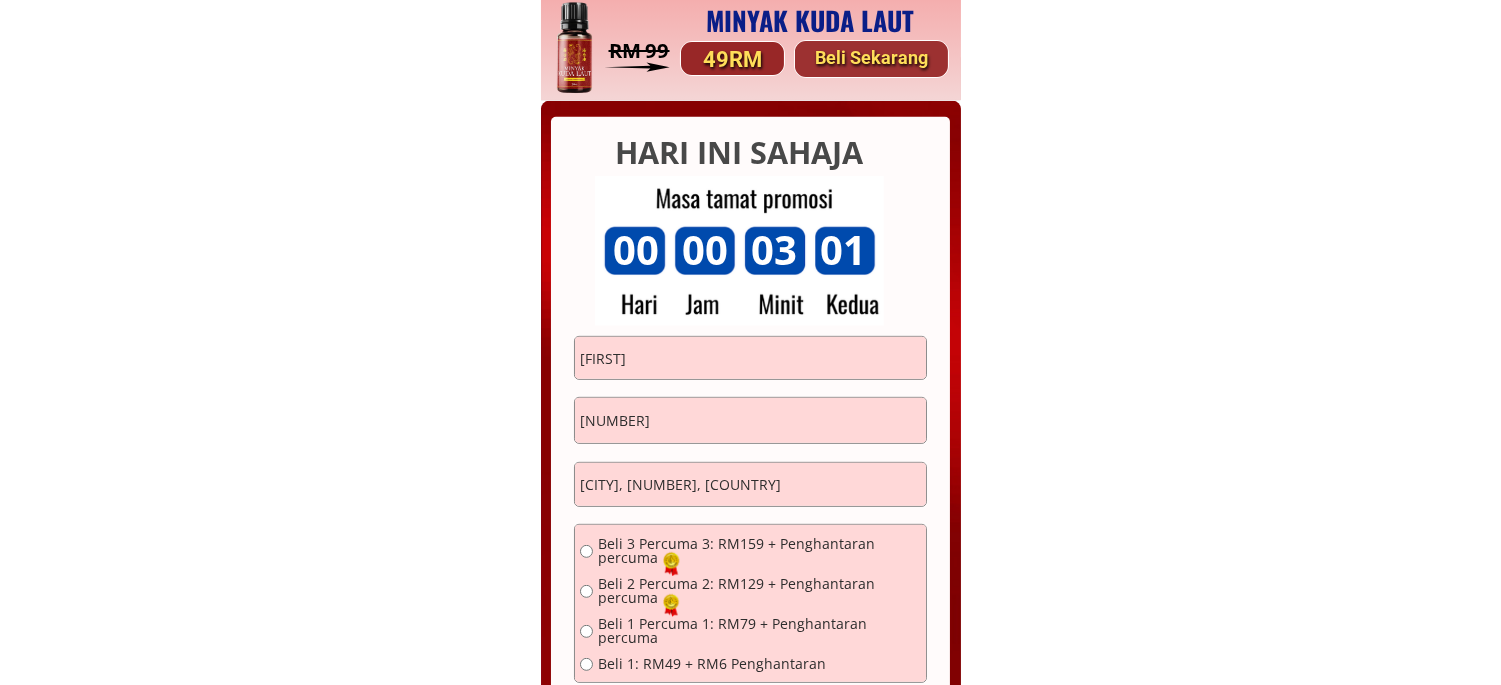 type on "Petaling Jaya, 10, Malaysia" 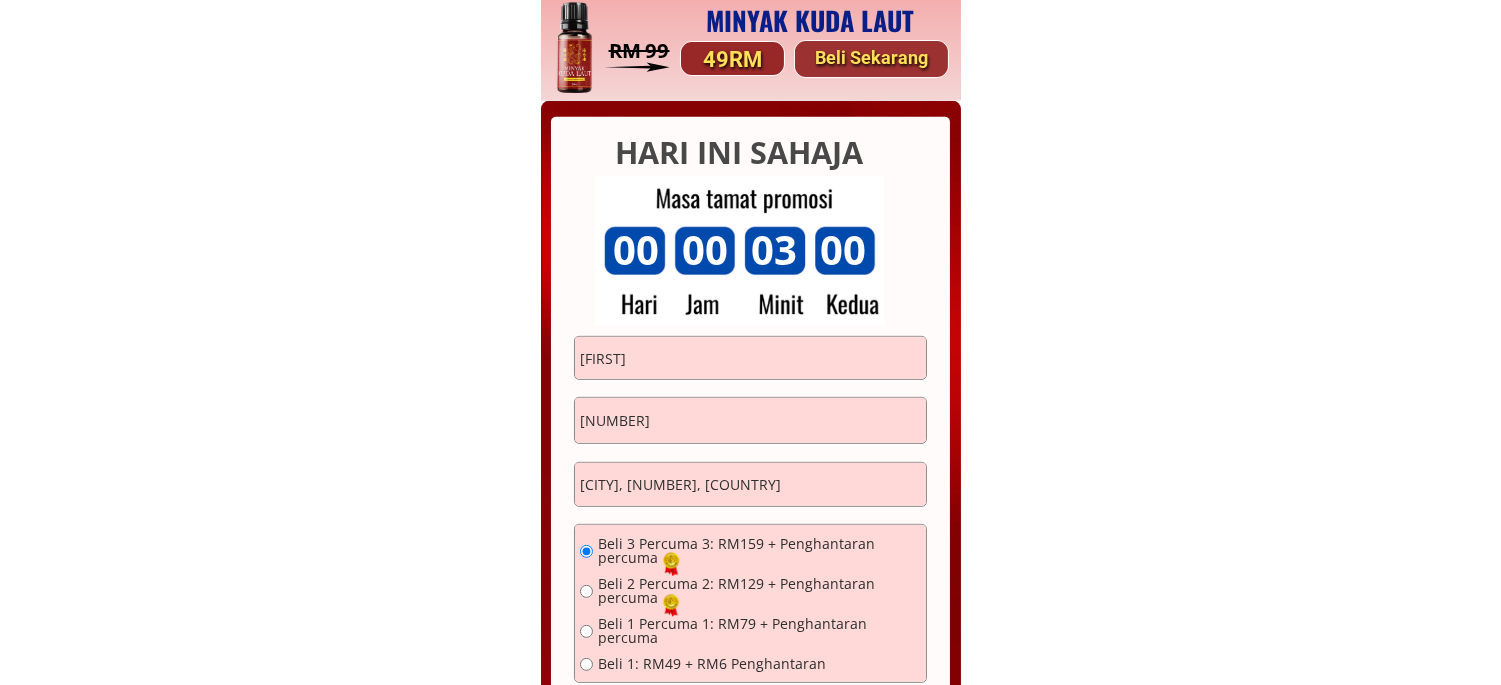 scroll, scrollTop: 15590, scrollLeft: 0, axis: vertical 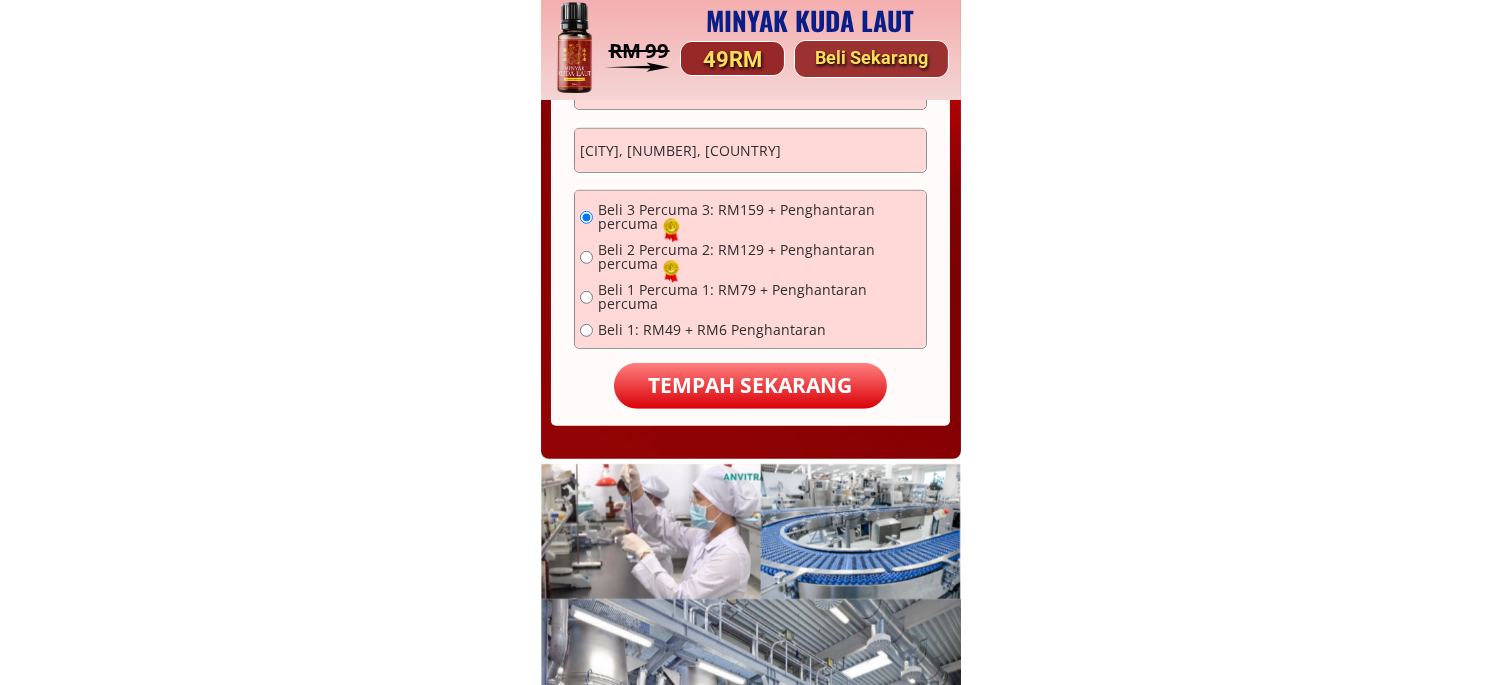 click on "TEMPAH SEKARANG" at bounding box center (750, 386) 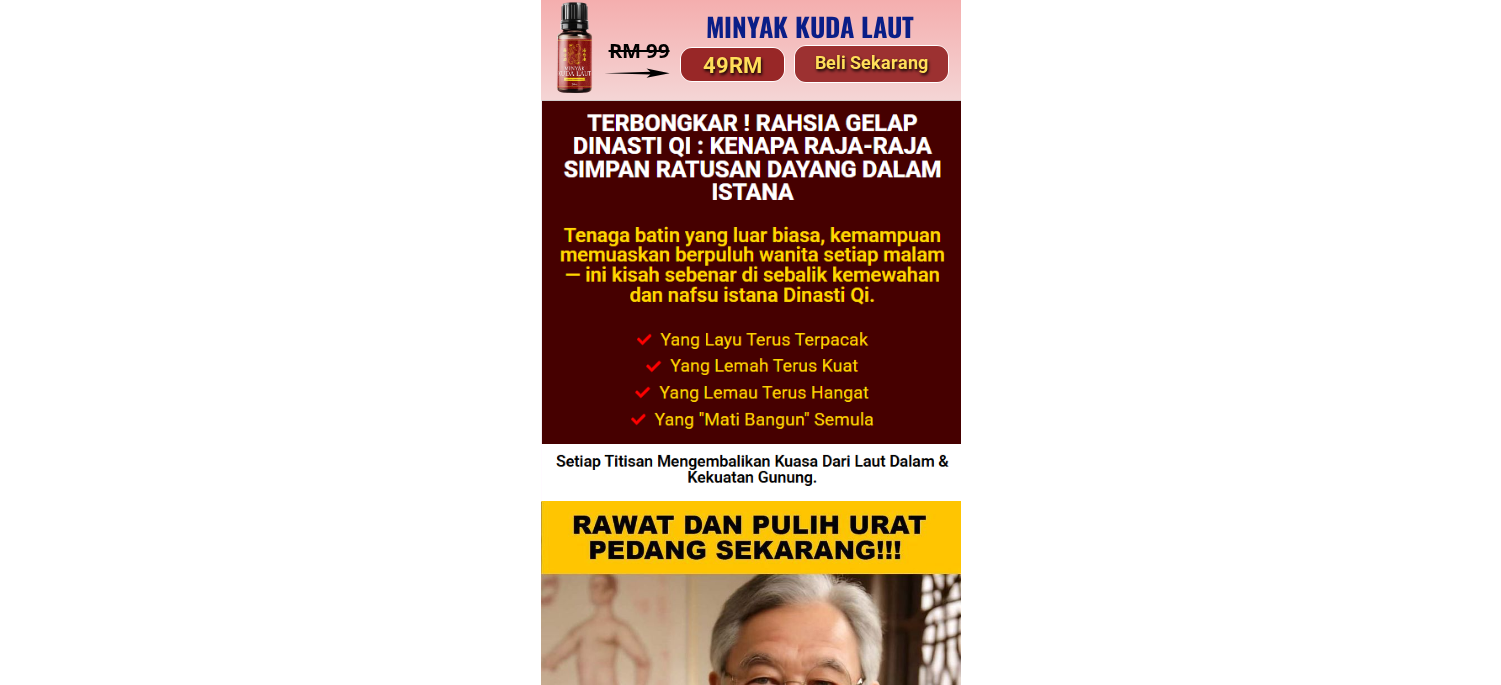 scroll, scrollTop: 0, scrollLeft: 0, axis: both 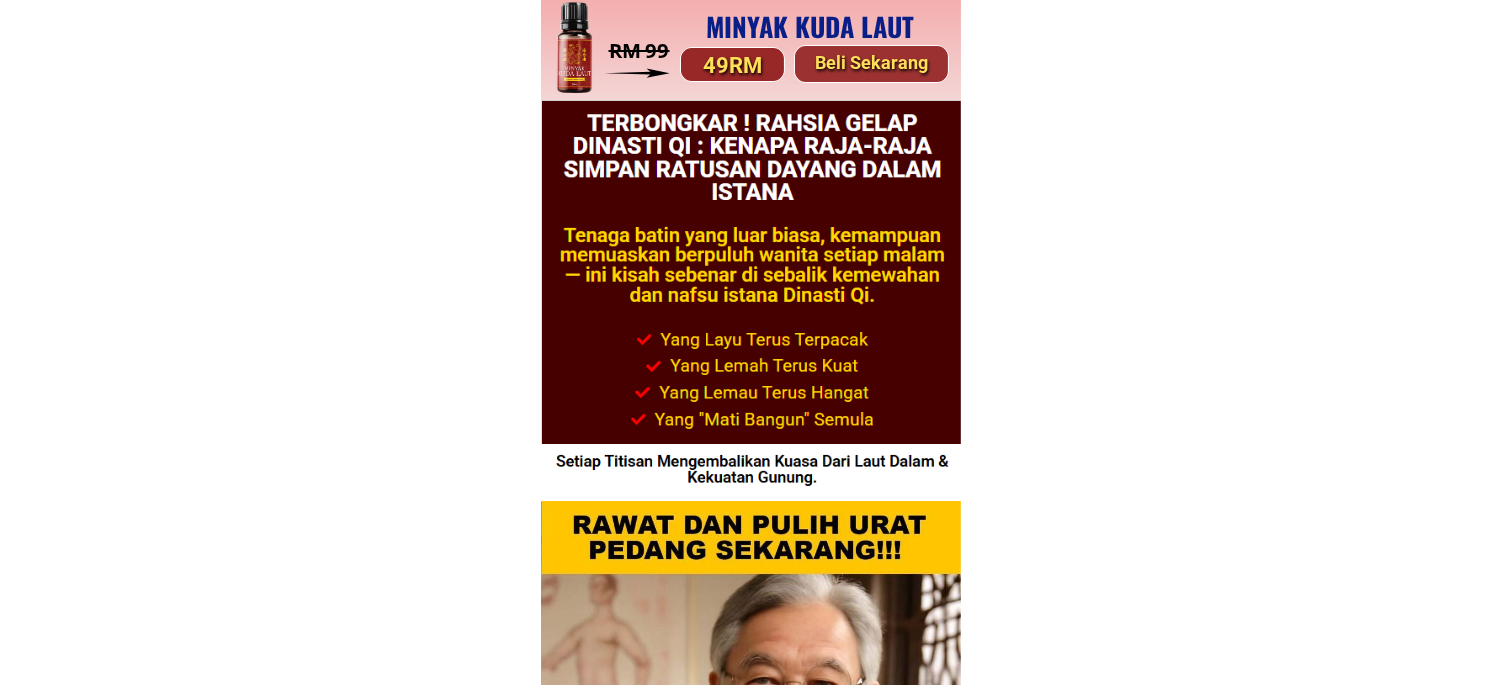 click on "Beli Sekarang" at bounding box center [871, 64] 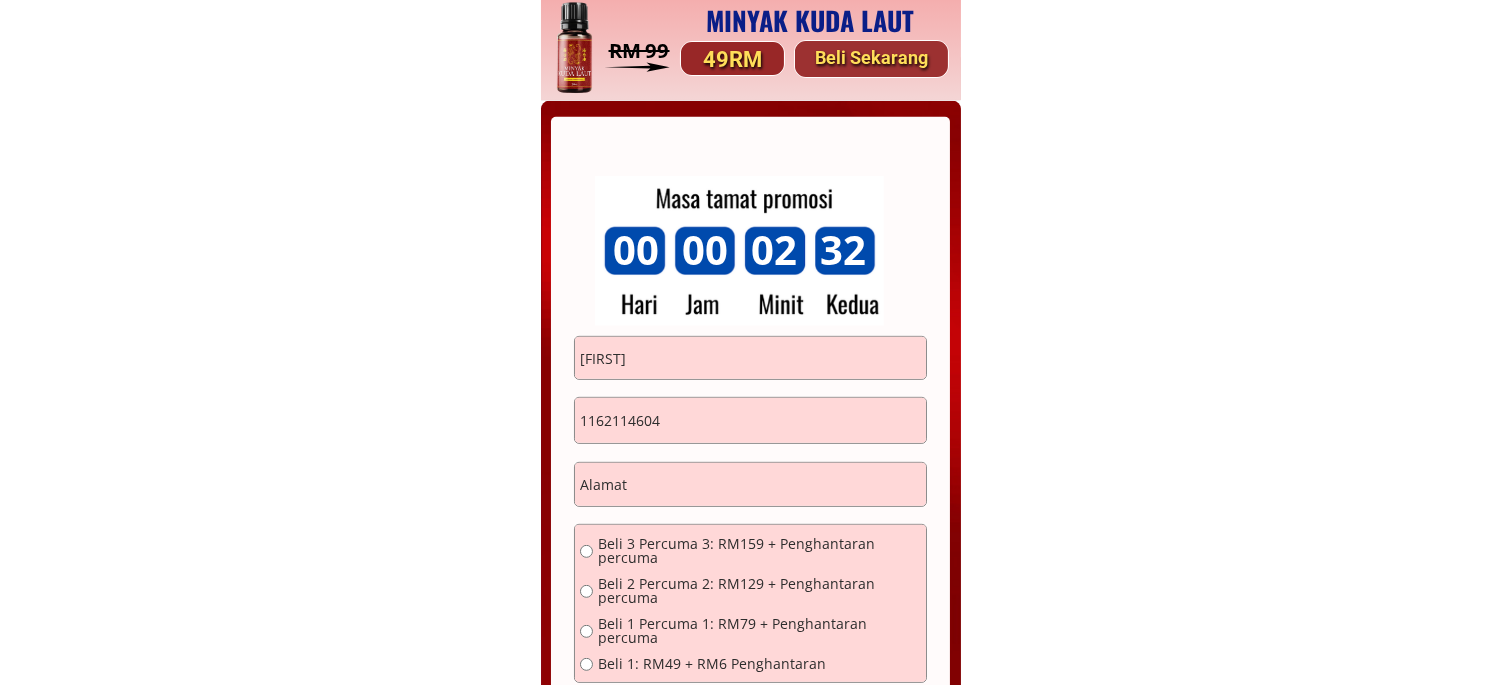 click on "[FIRST]" at bounding box center (750, 358) 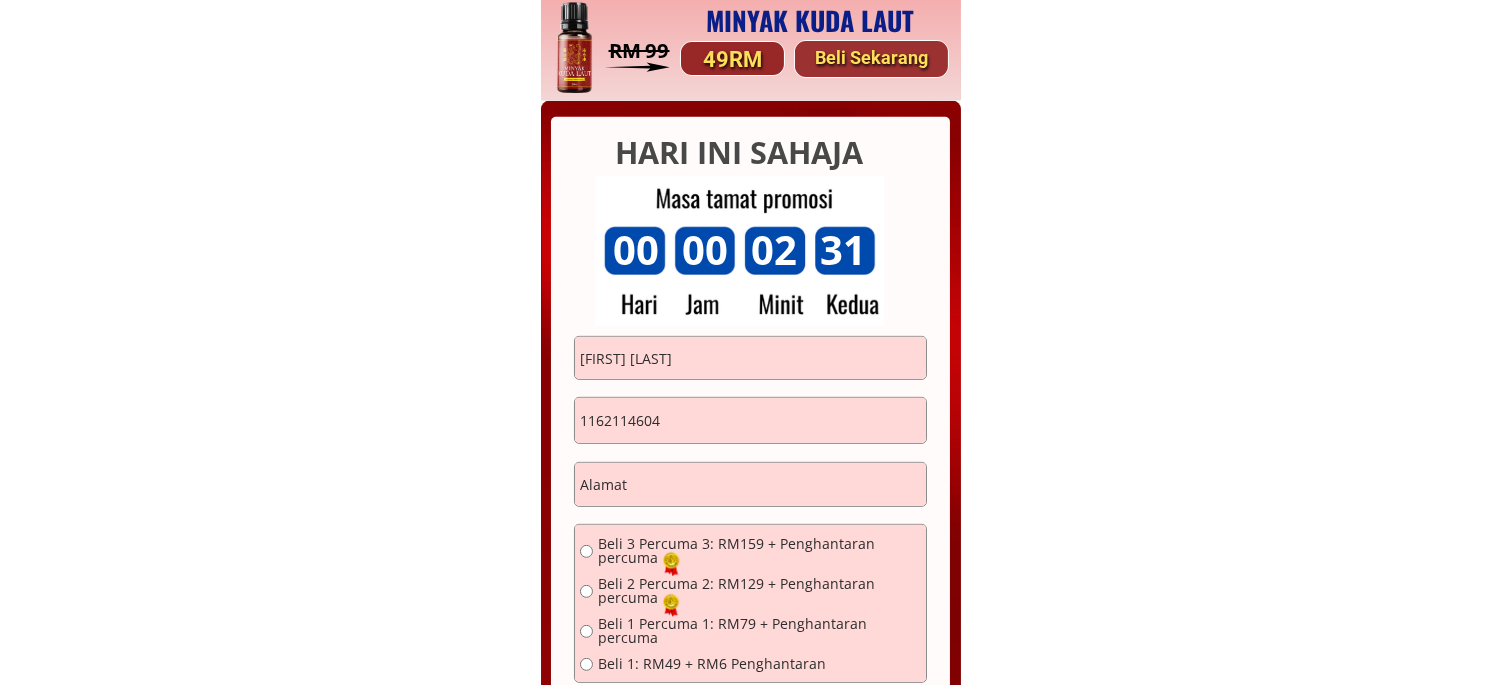 type on "Zuelkefli Hassan" 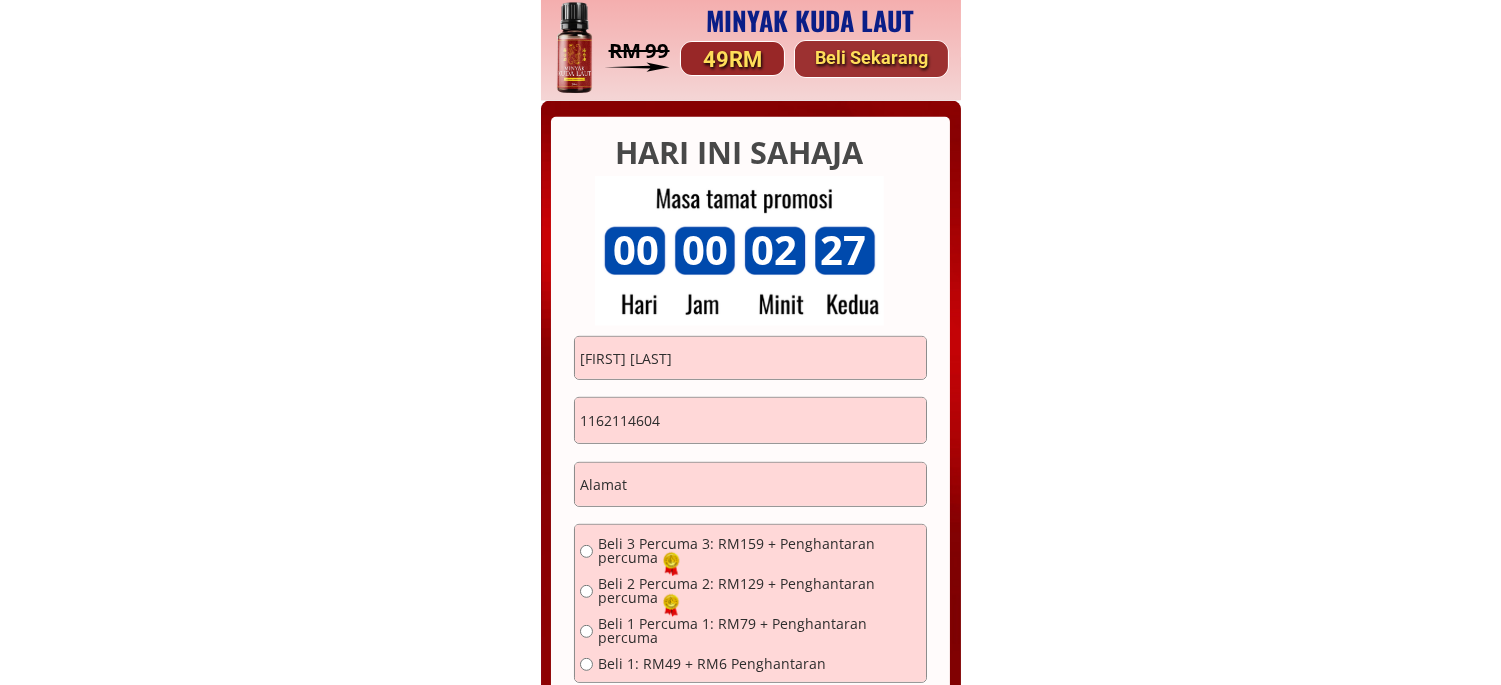 click on "1162114604" at bounding box center [750, 421] 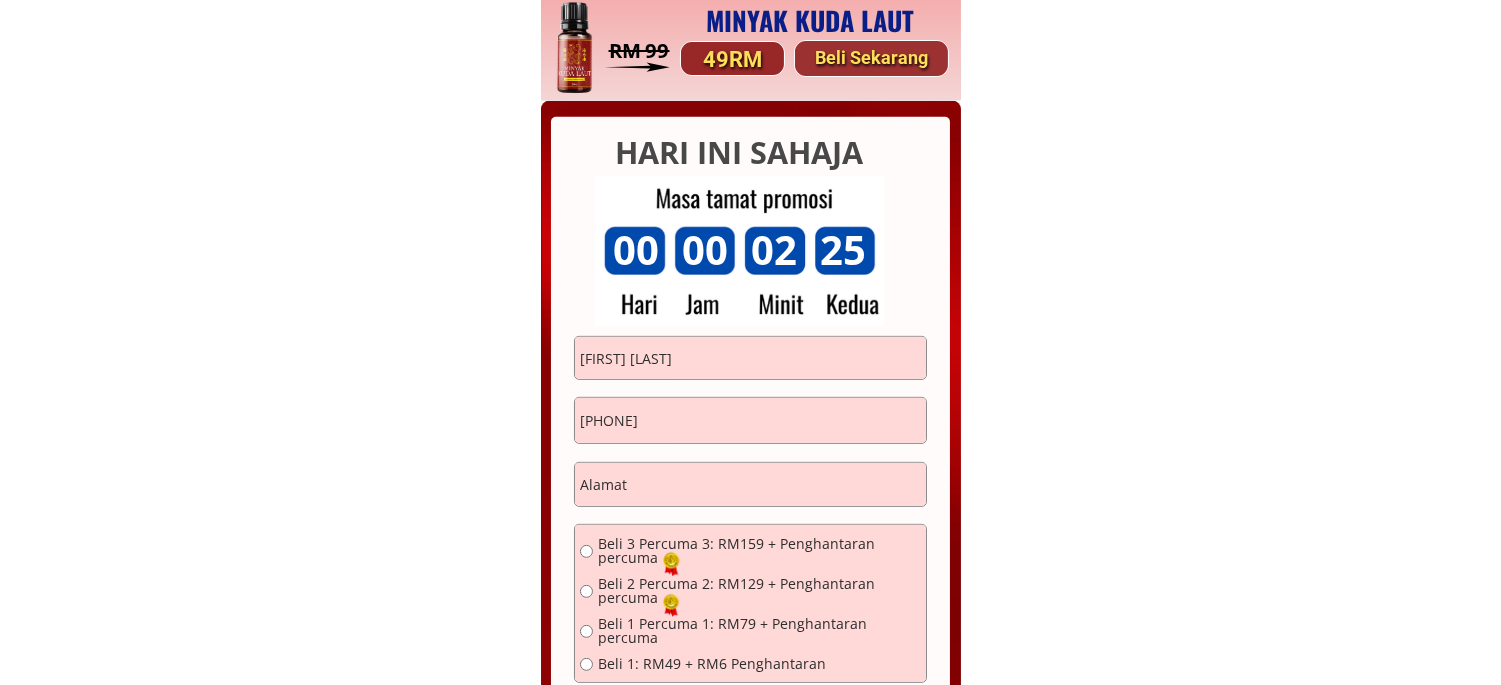 click on "011-72455112" at bounding box center (750, 421) 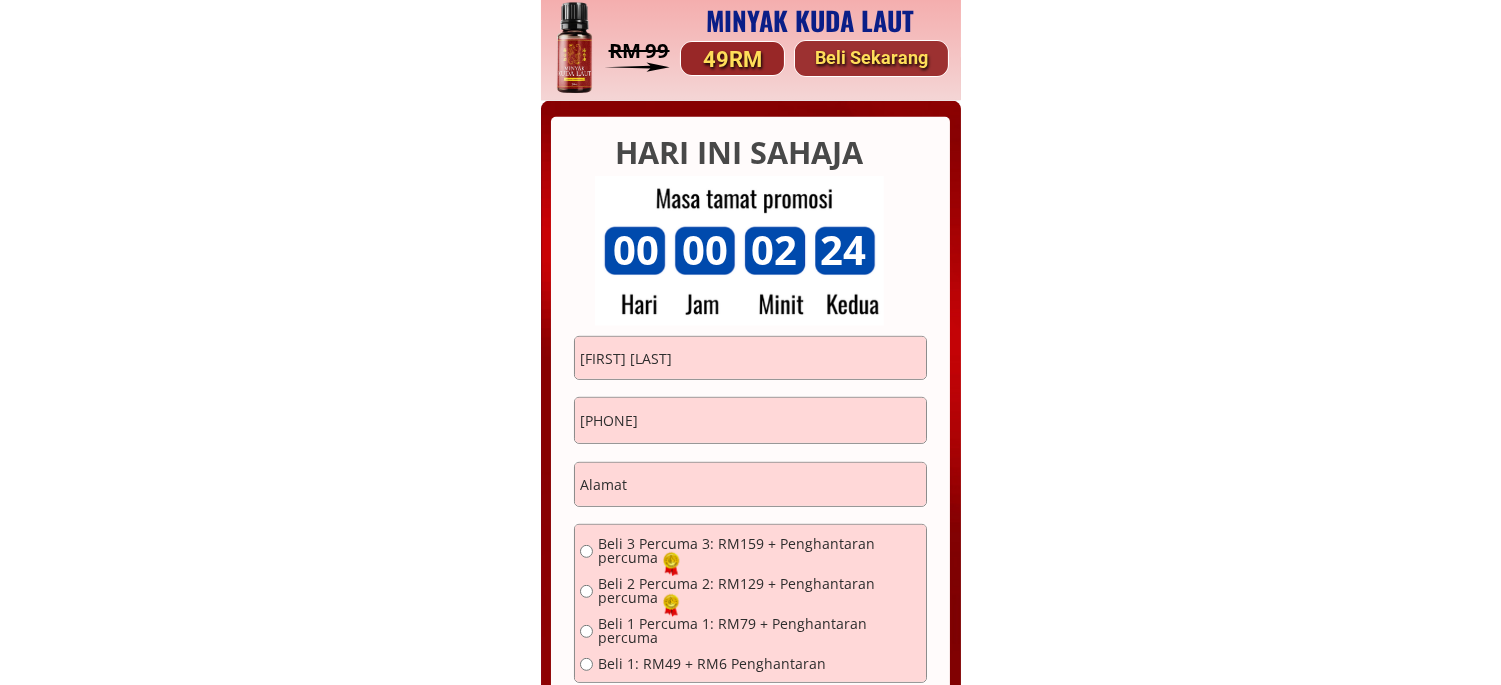 click on "011-72455112" at bounding box center (750, 421) 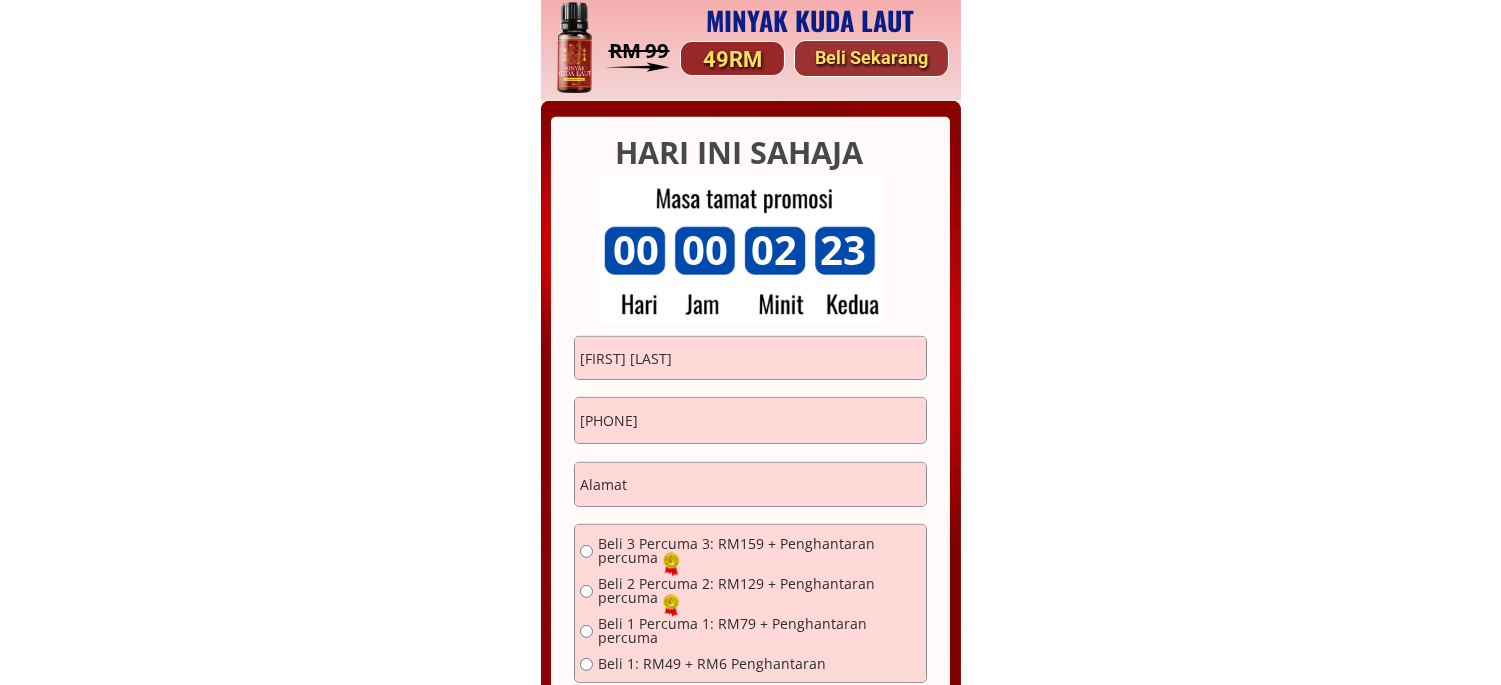 type on "[PHONE]" 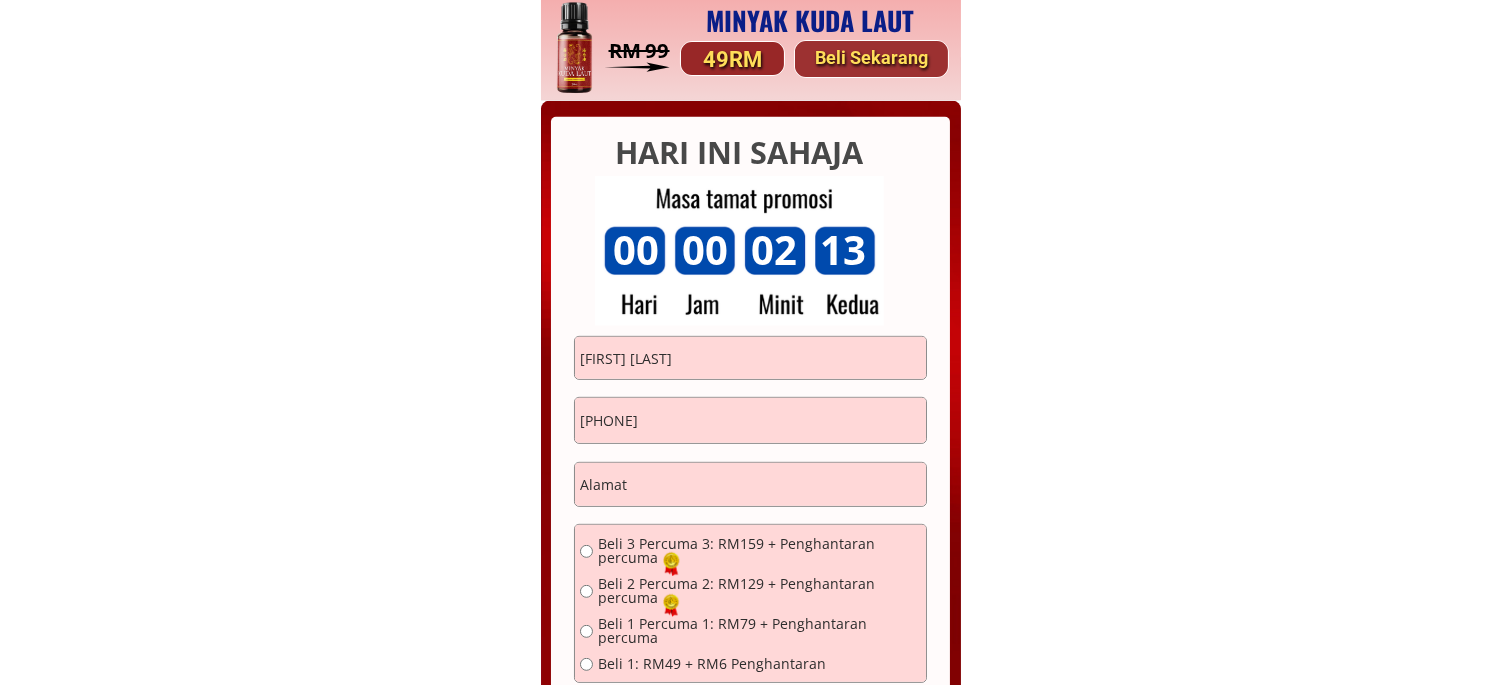 click at bounding box center (750, 485) 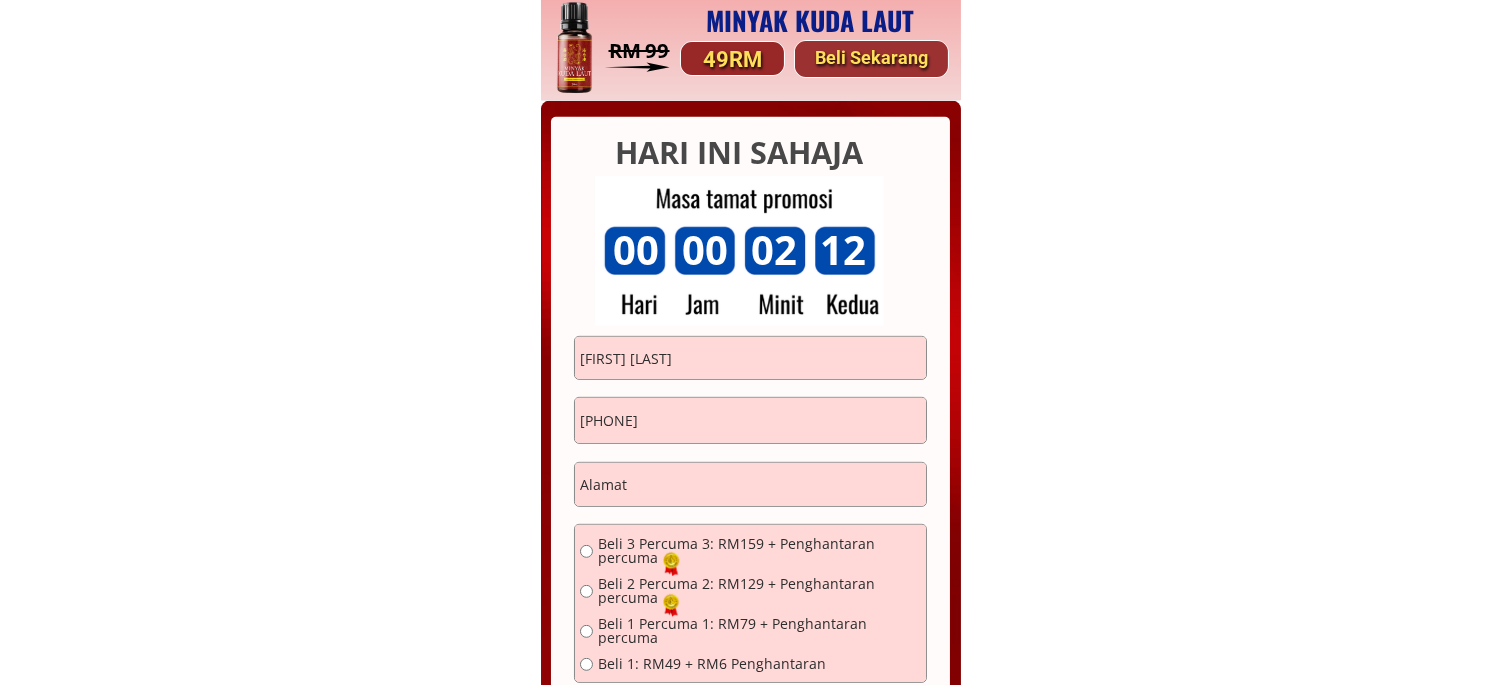 click at bounding box center [750, 485] 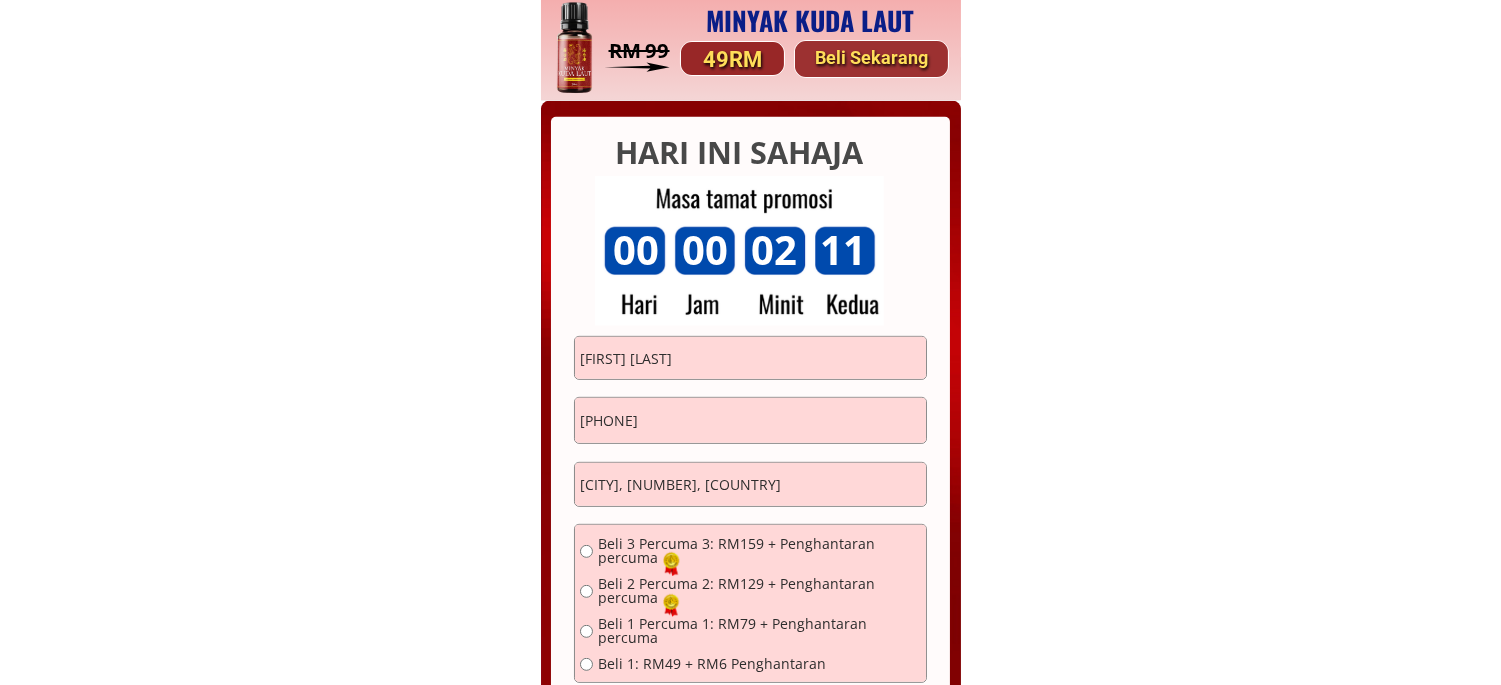scroll, scrollTop: 15478, scrollLeft: 0, axis: vertical 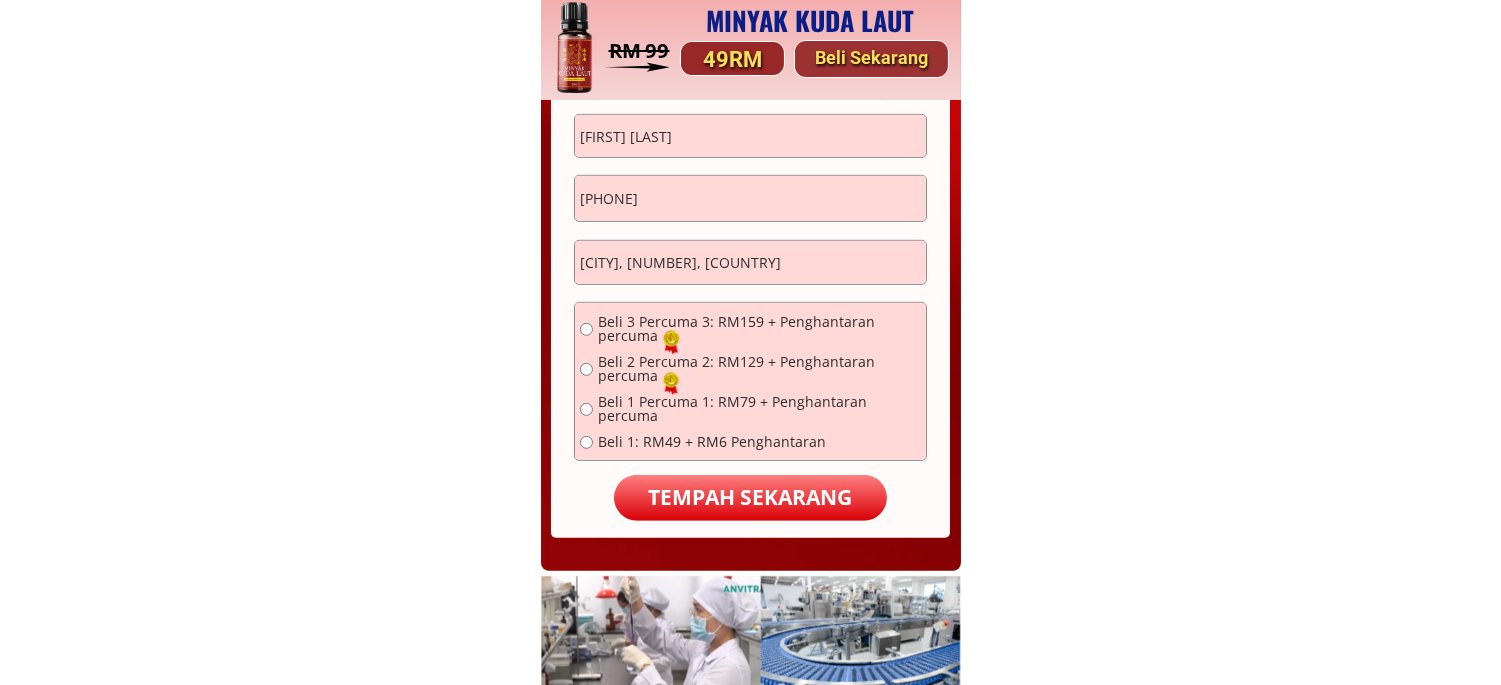 type on "Kuala Lumpur, 14, Malaysia" 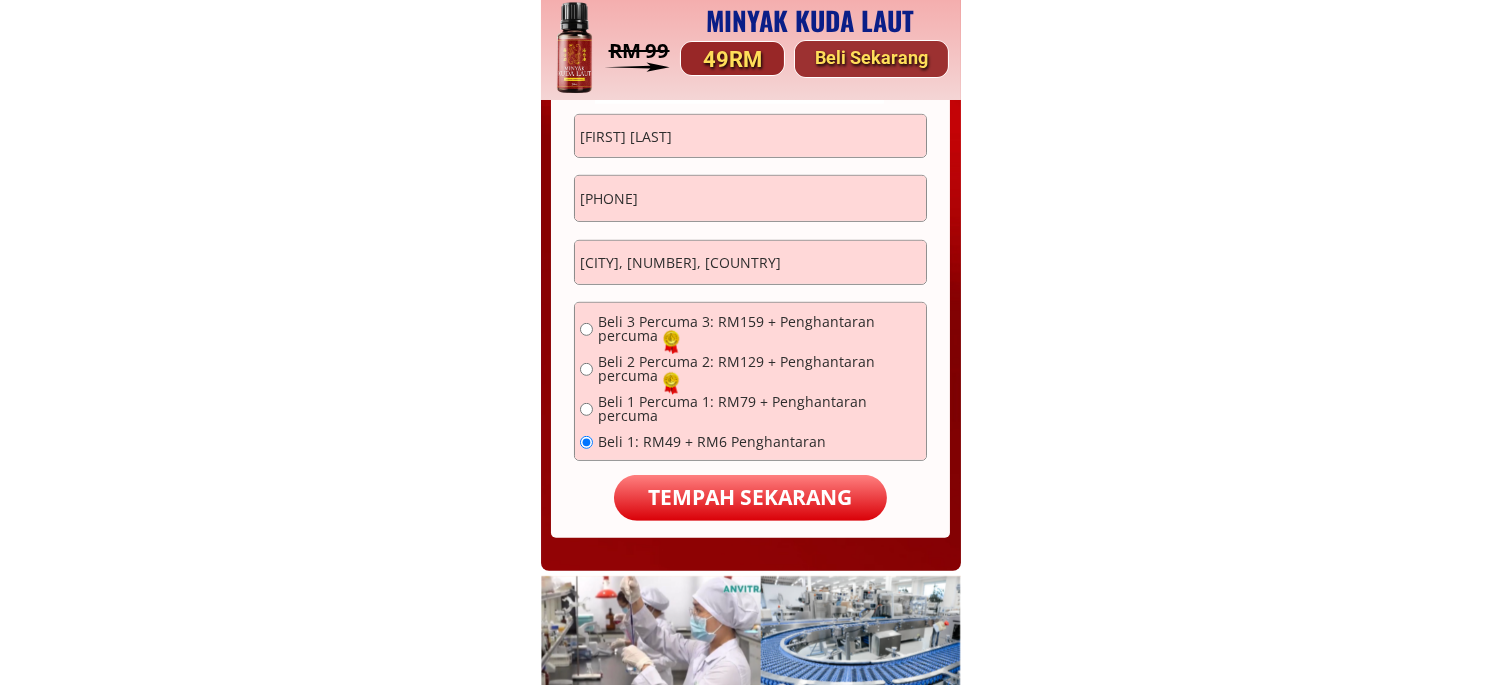 click on "TEMPAH SEKARANG" at bounding box center (750, 498) 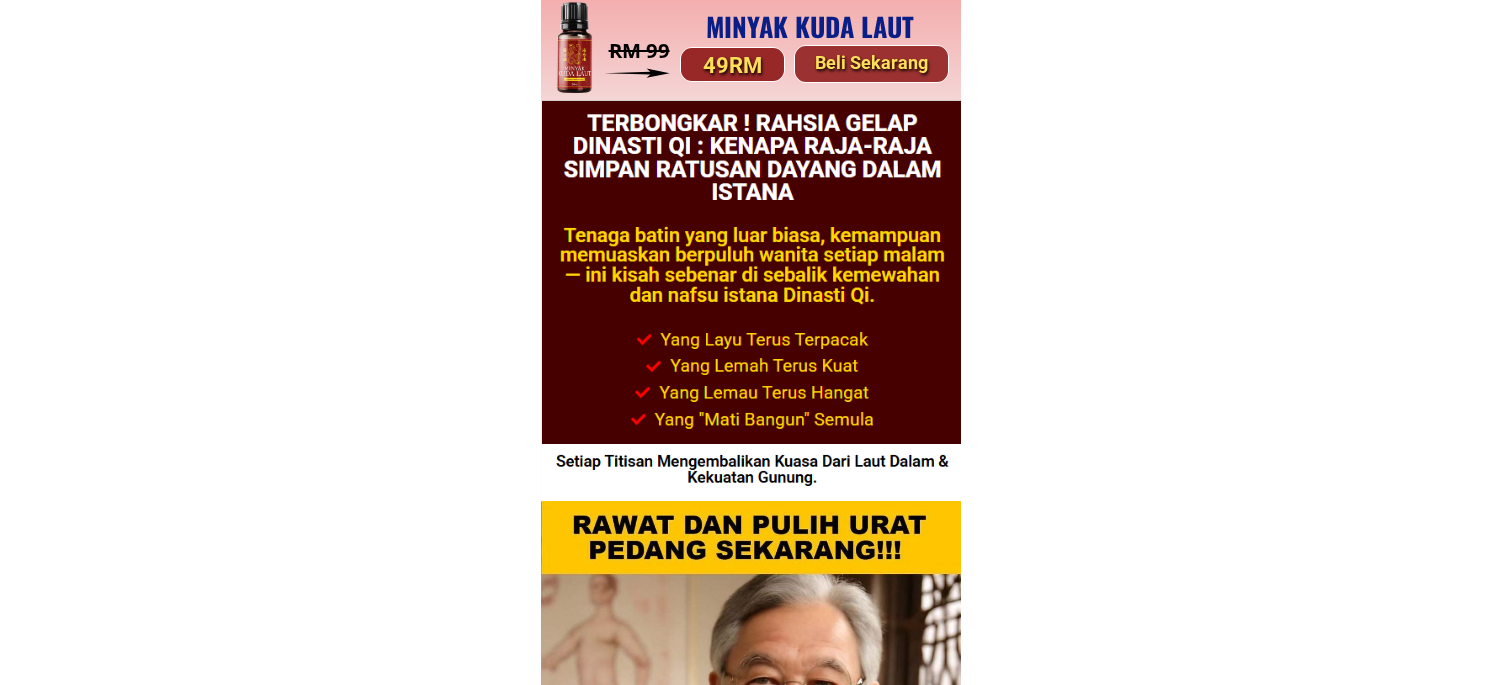 scroll, scrollTop: 0, scrollLeft: 0, axis: both 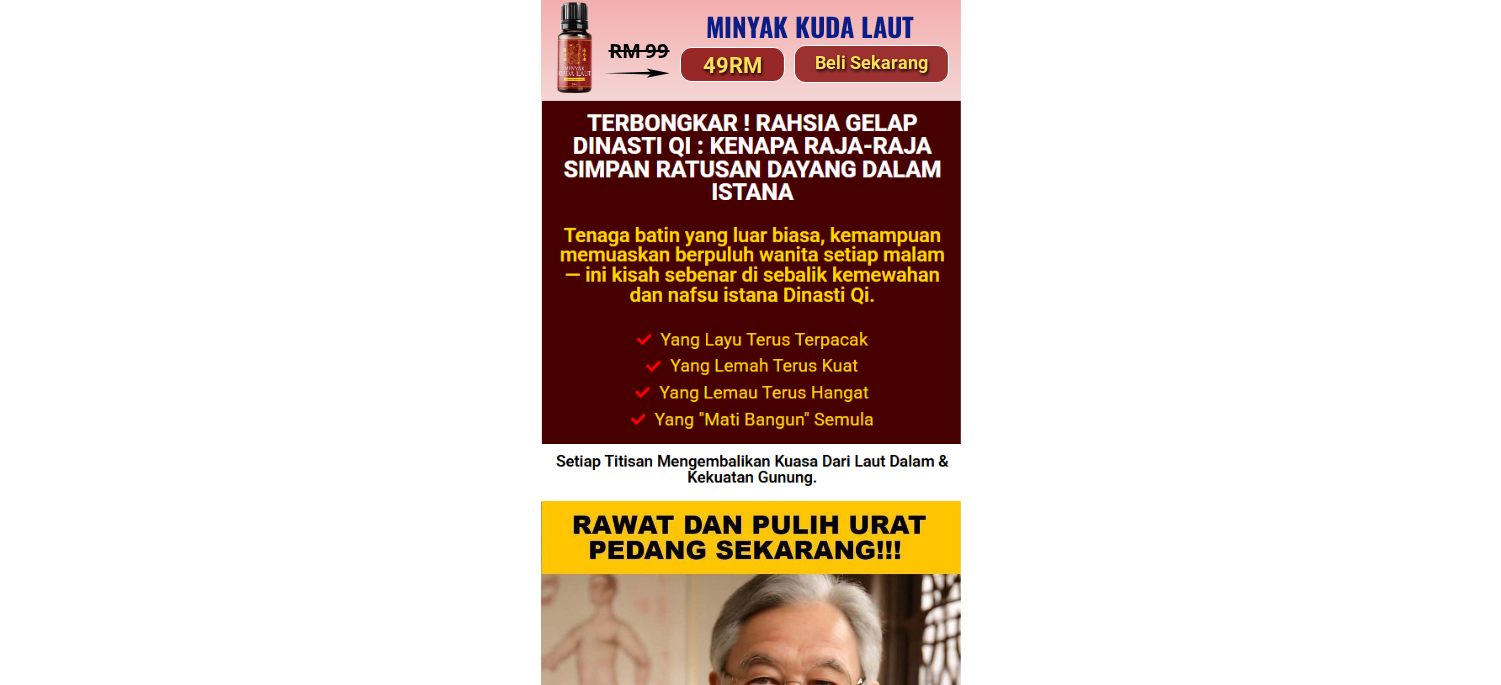 drag, startPoint x: 892, startPoint y: 57, endPoint x: 841, endPoint y: 3, distance: 74.27651 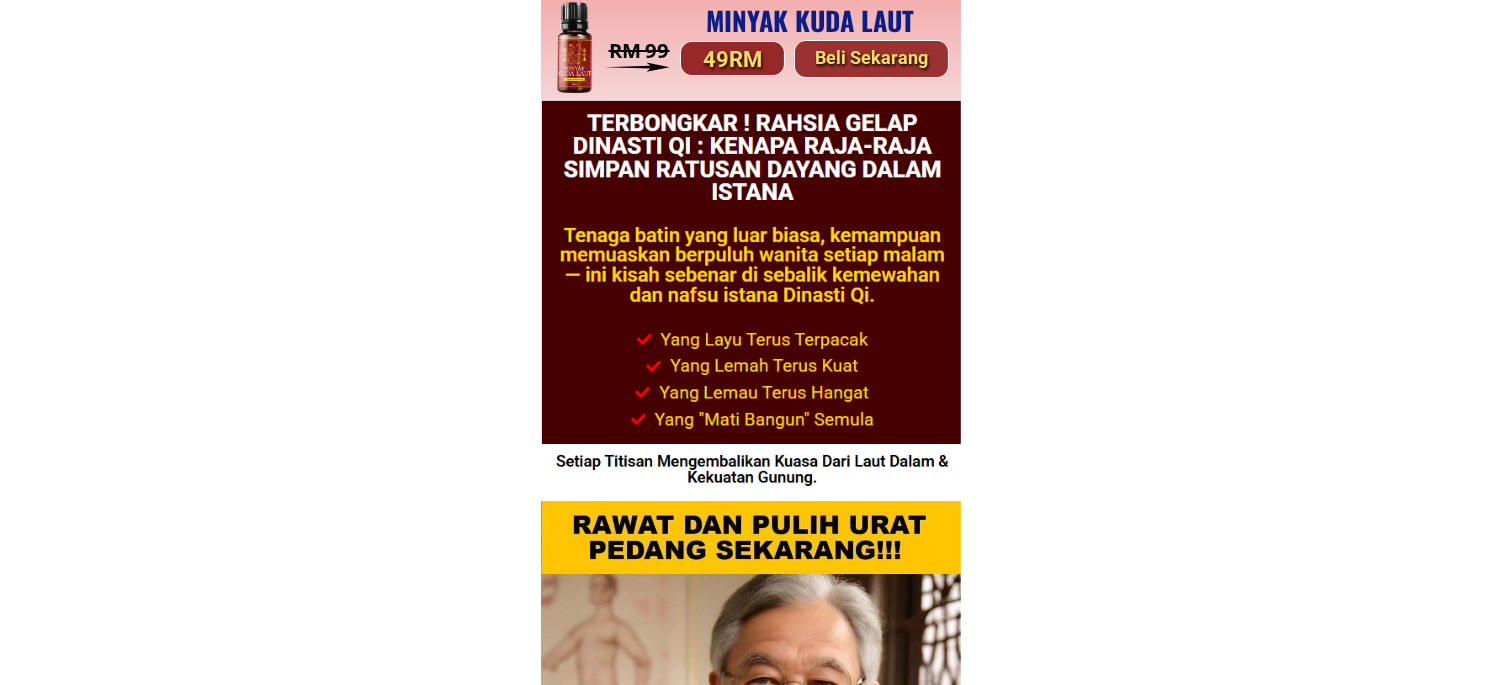 scroll, scrollTop: 15256, scrollLeft: 0, axis: vertical 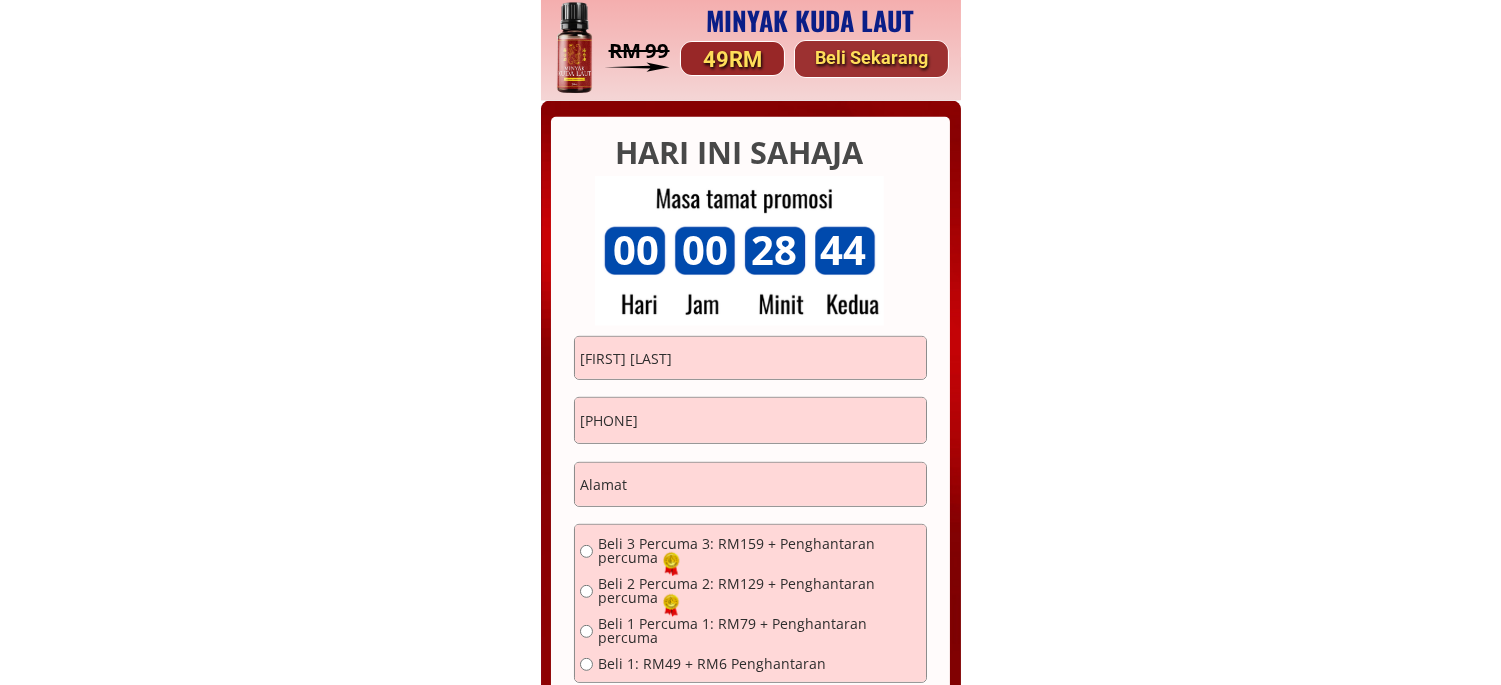 click on "[FIRST] [LAST]" at bounding box center (750, 358) 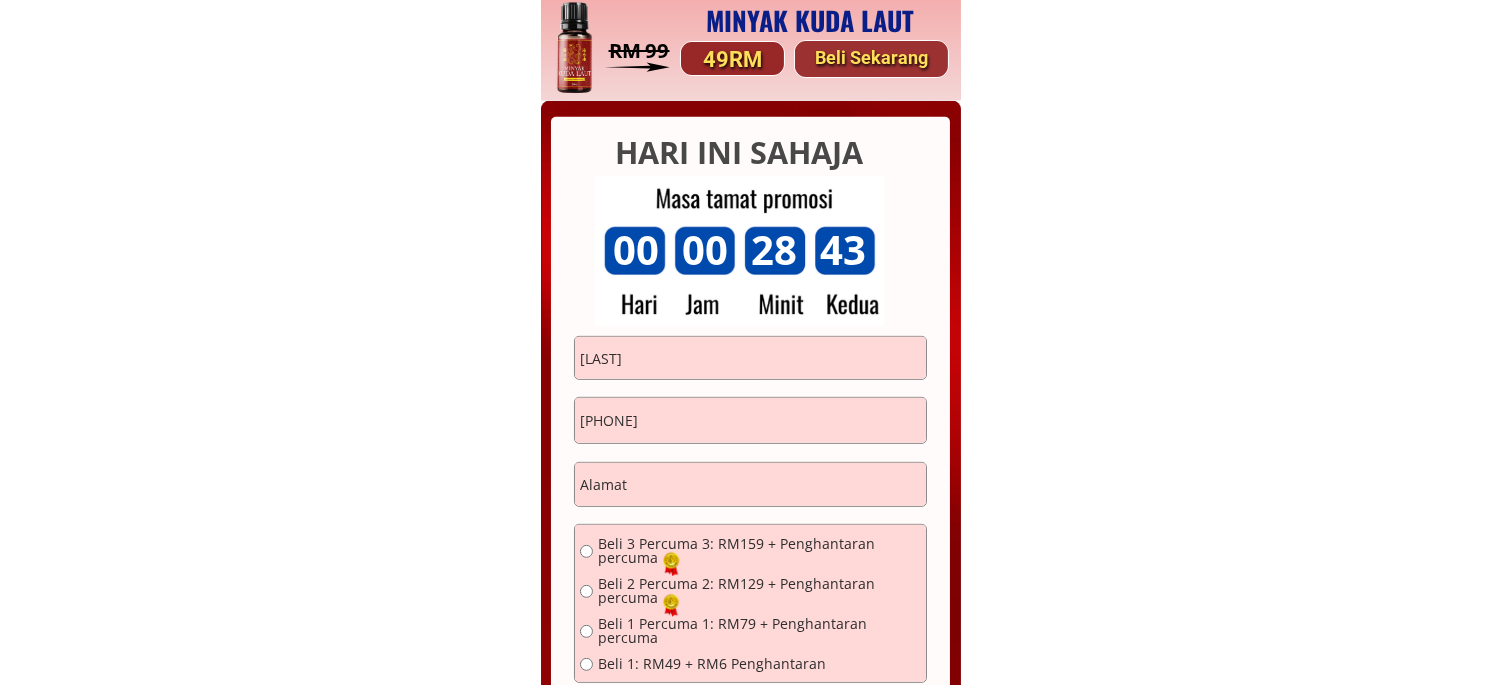 type on "[LAST]" 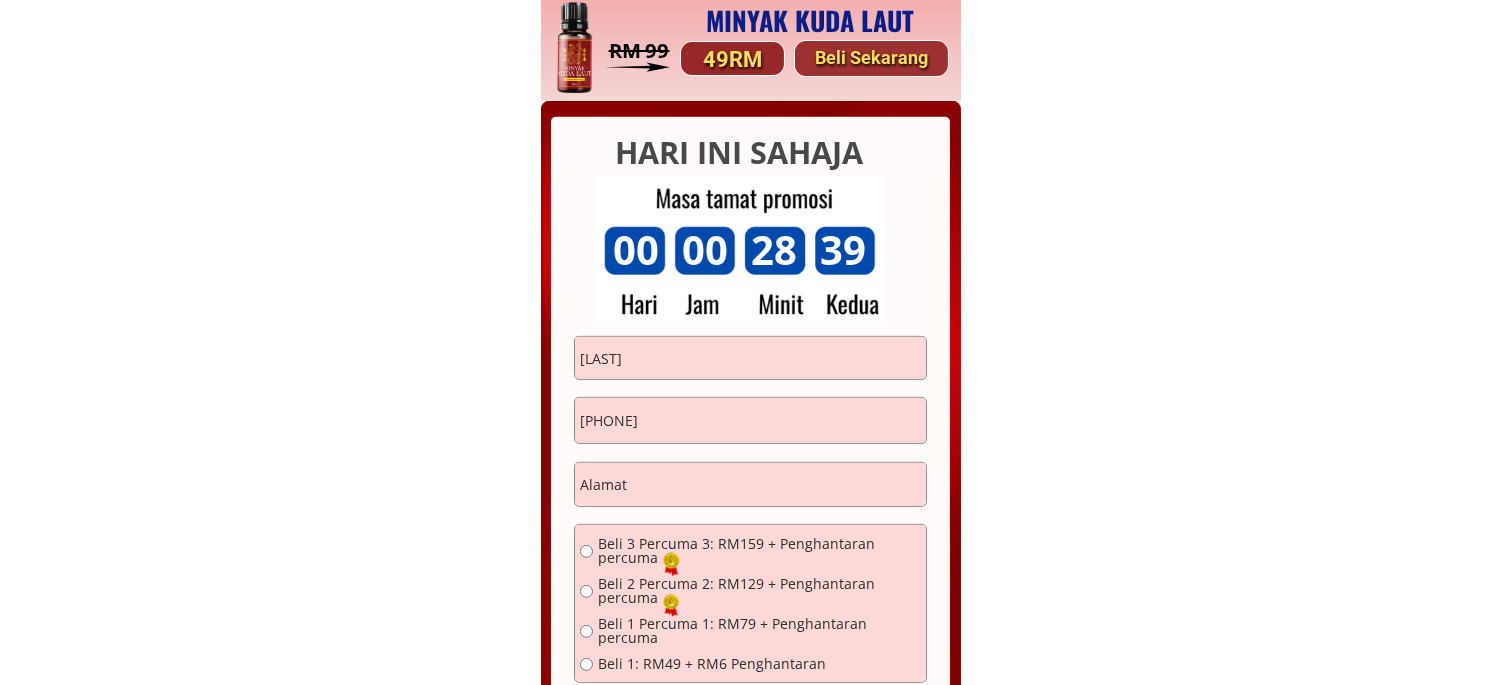 click on "[PHONE]" at bounding box center [750, 421] 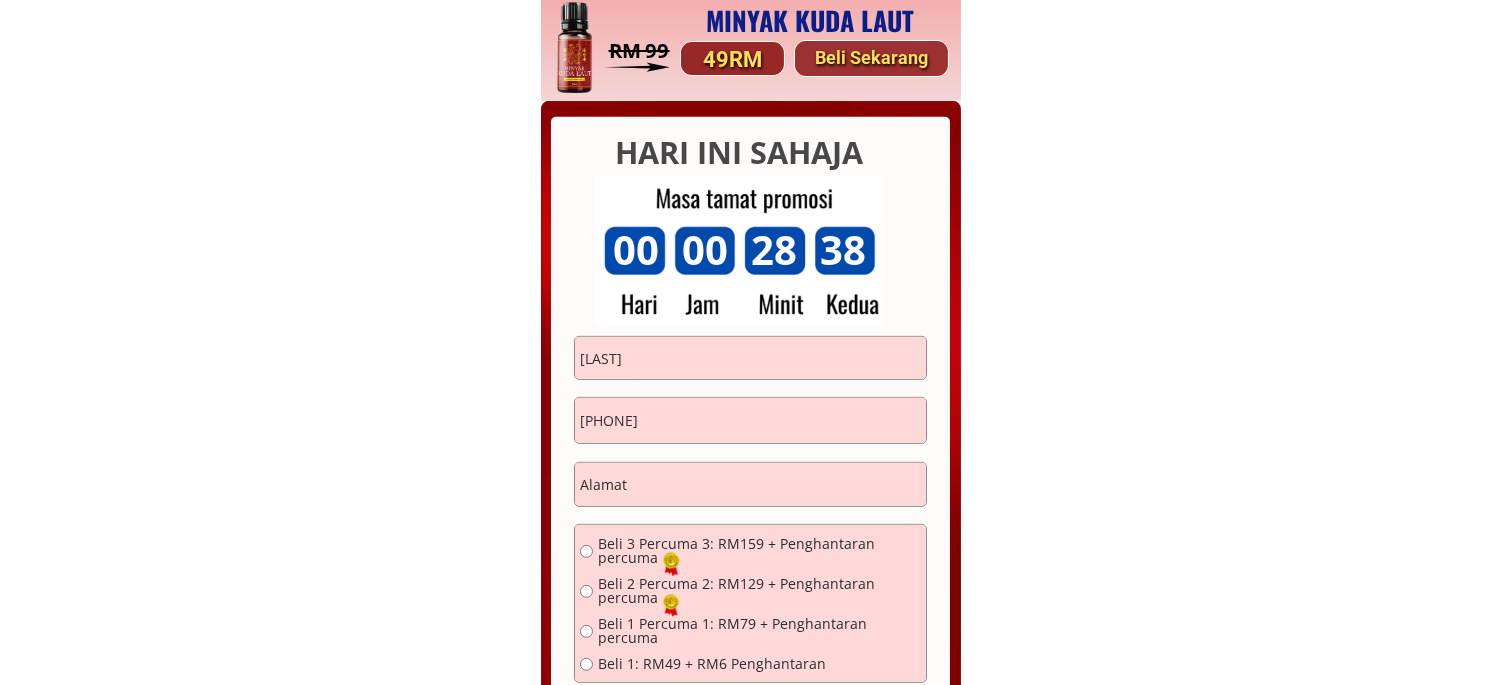 click on "[PHONE]" at bounding box center [750, 421] 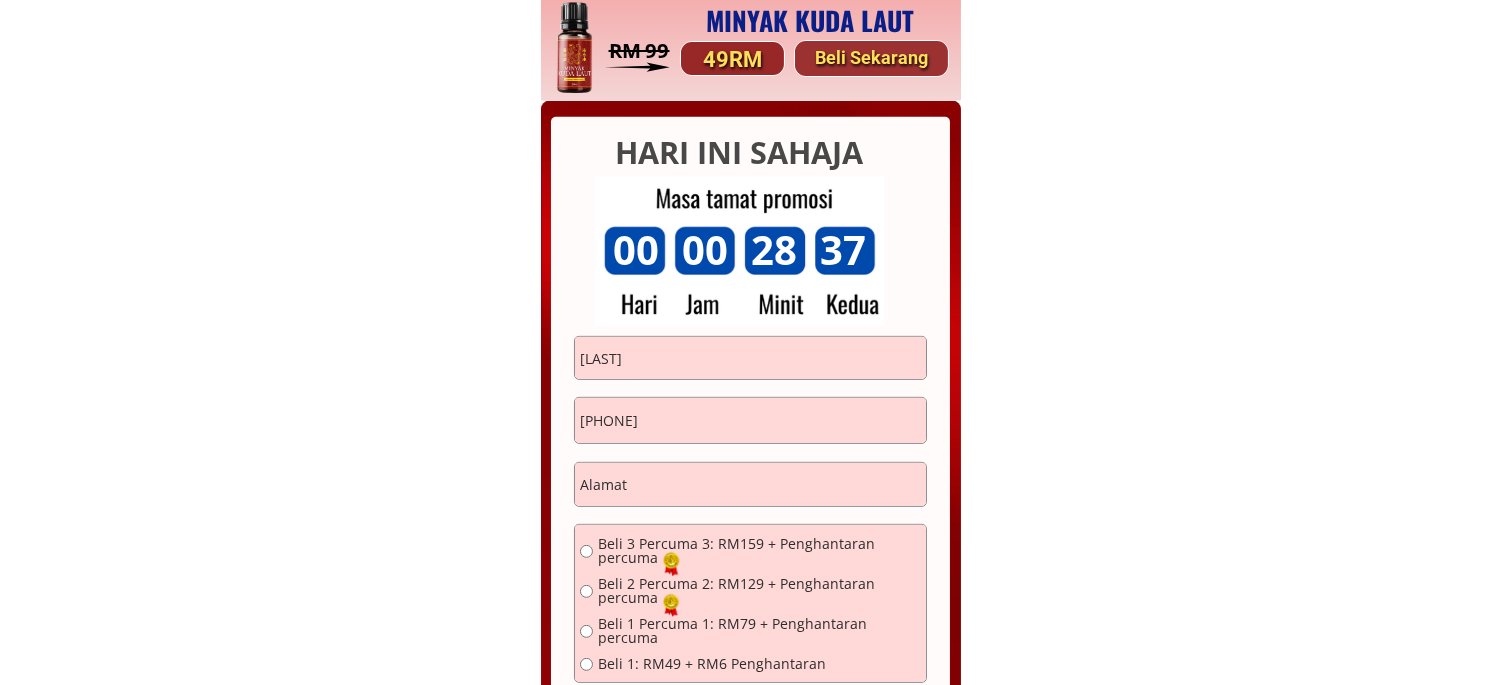 drag, startPoint x: 593, startPoint y: 417, endPoint x: 577, endPoint y: 413, distance: 16.492422 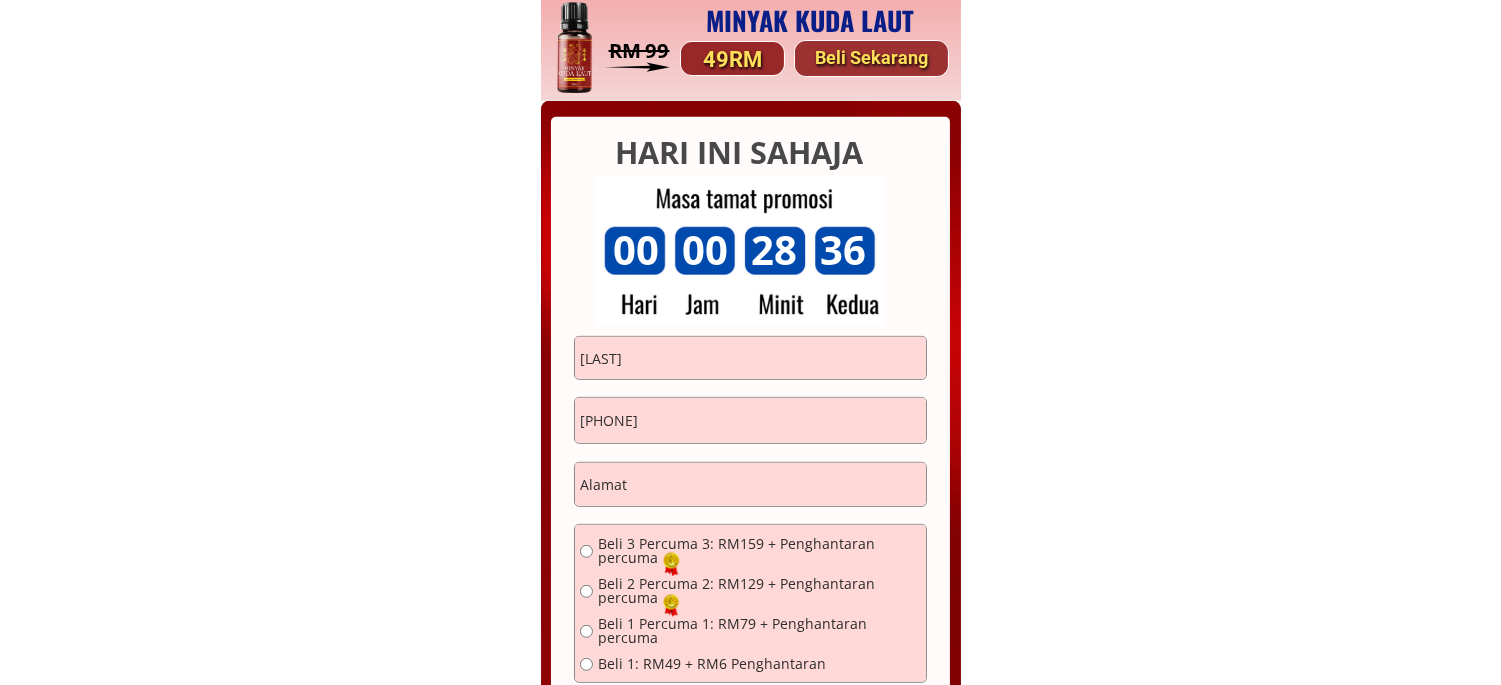type on "[PHONE]" 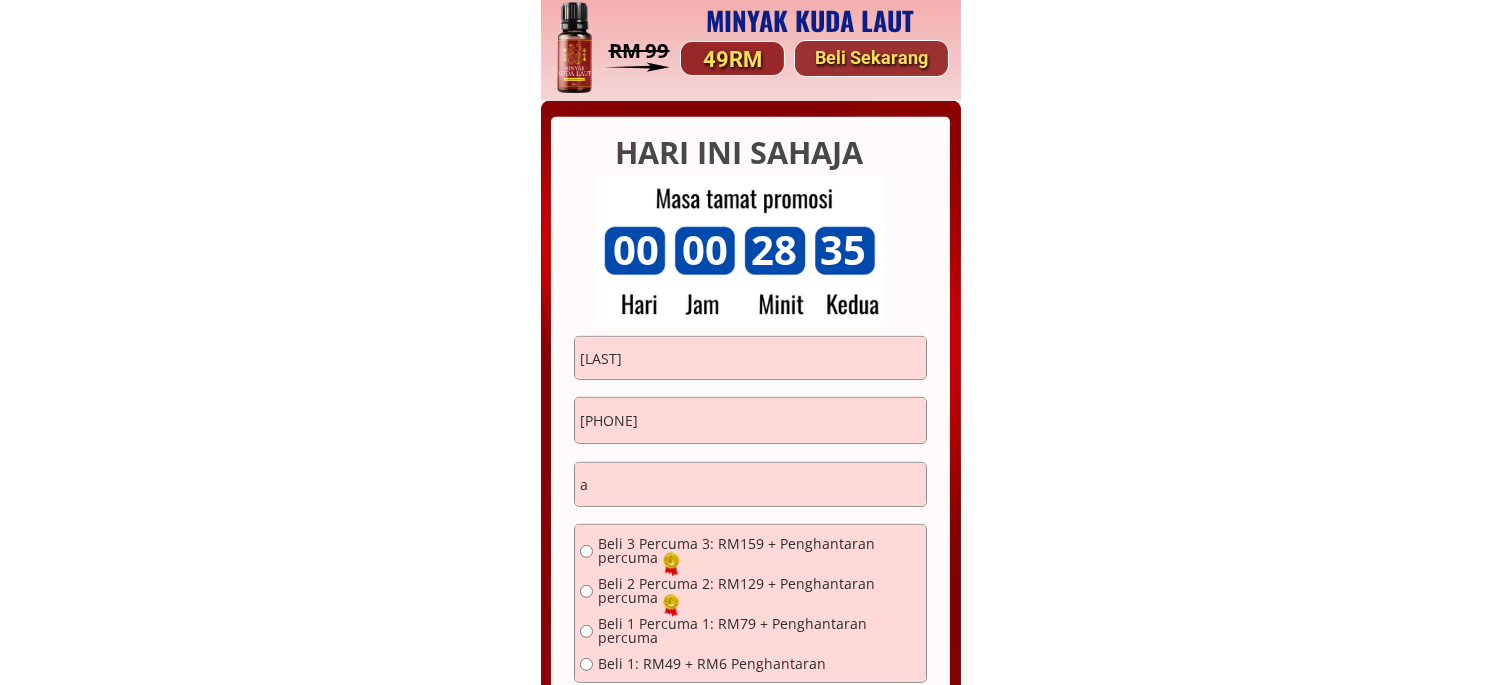 scroll, scrollTop: 15478, scrollLeft: 0, axis: vertical 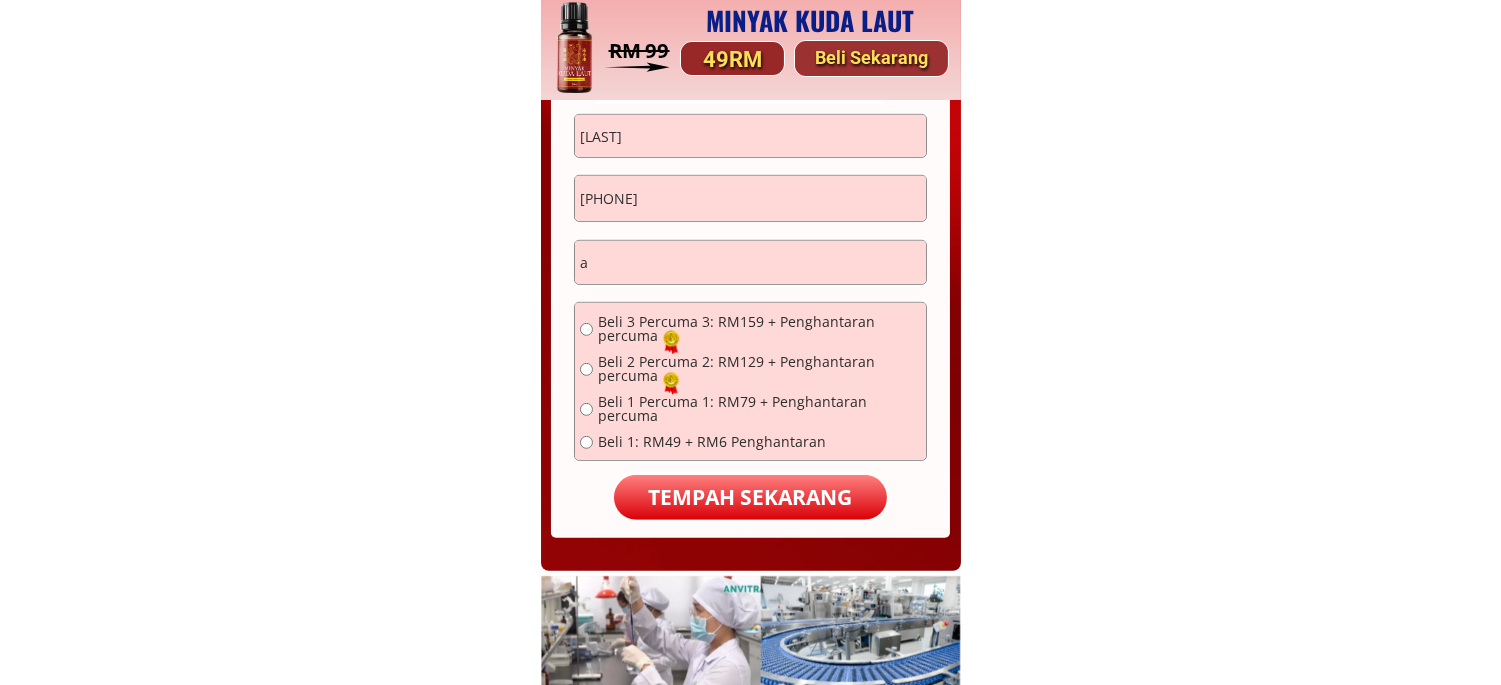type on "a" 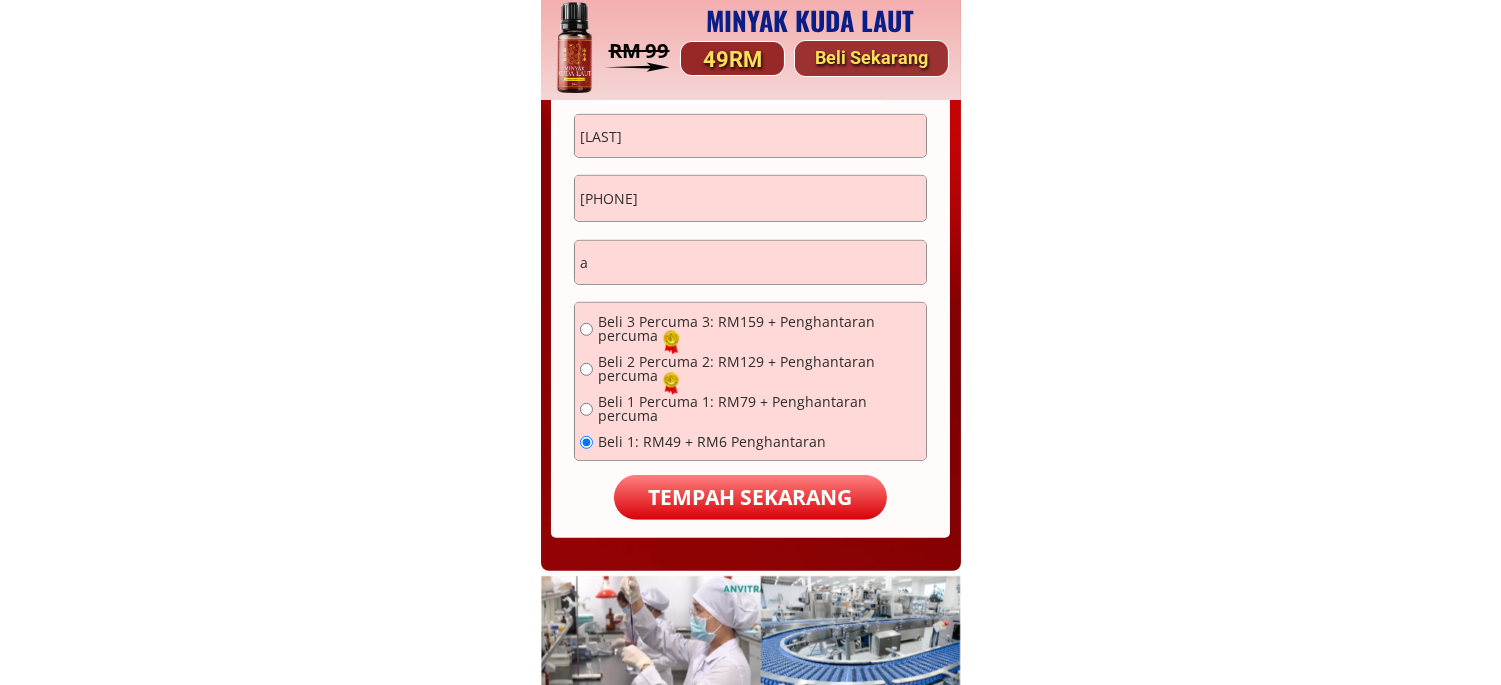 click on "TEMPAH SEKARANG" at bounding box center (750, 498) 